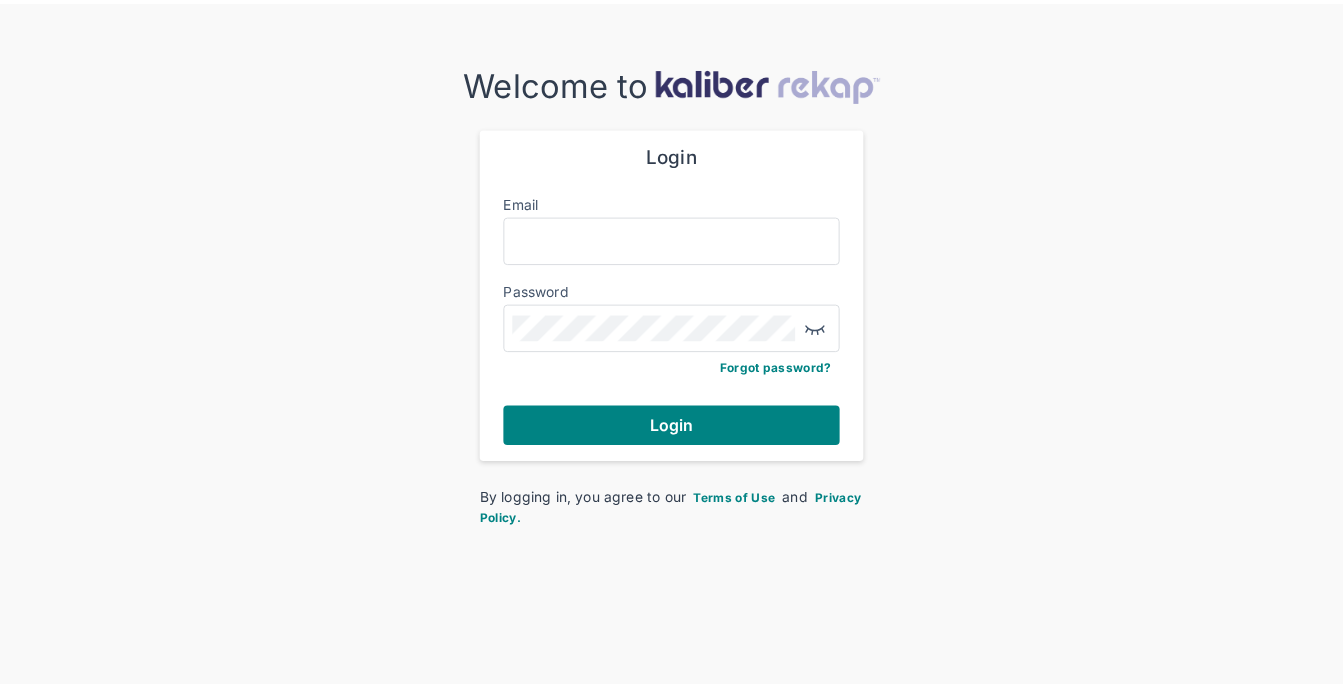 scroll, scrollTop: 0, scrollLeft: 0, axis: both 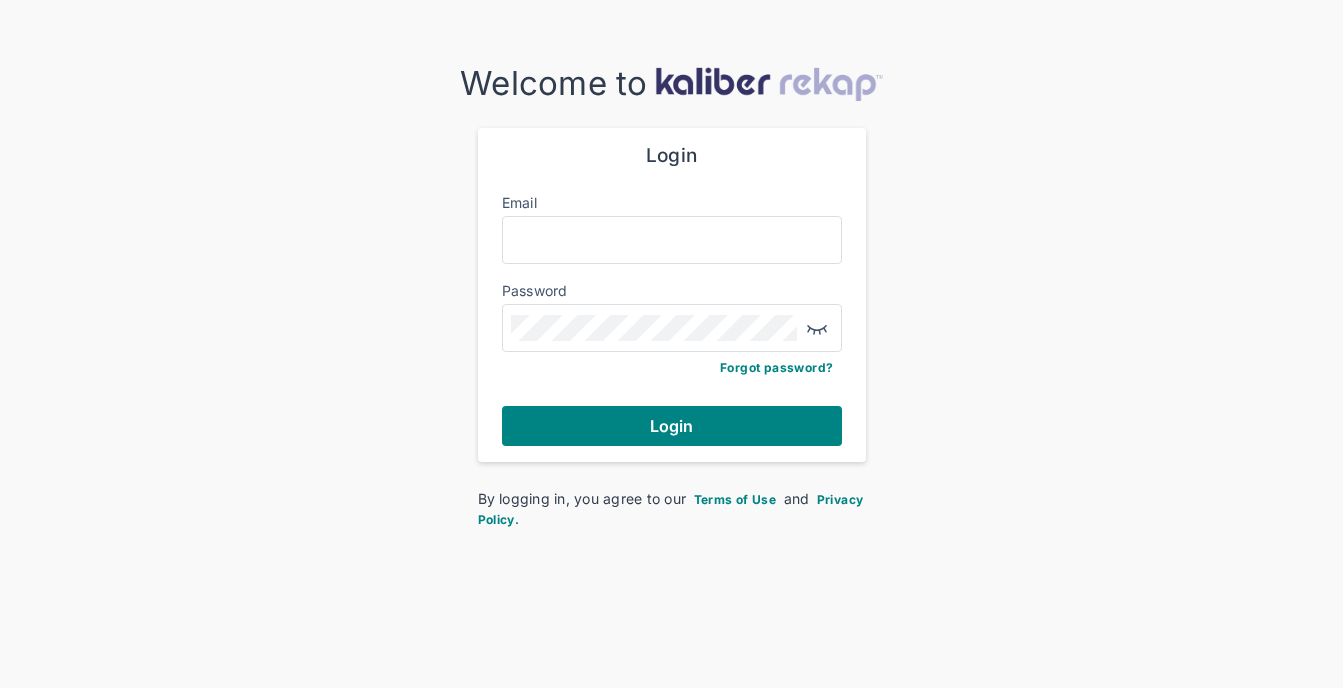 drag, startPoint x: 604, startPoint y: 225, endPoint x: 607, endPoint y: 242, distance: 17.262676 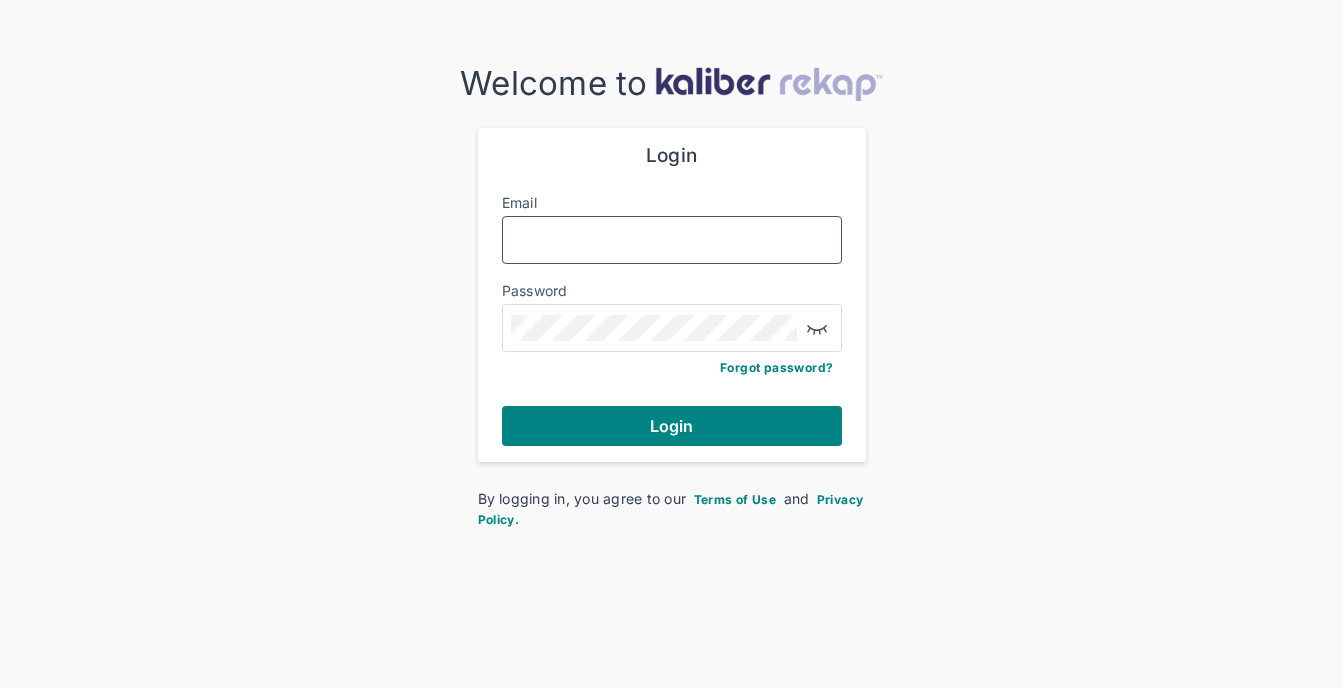 click on "Email" at bounding box center (672, 240) 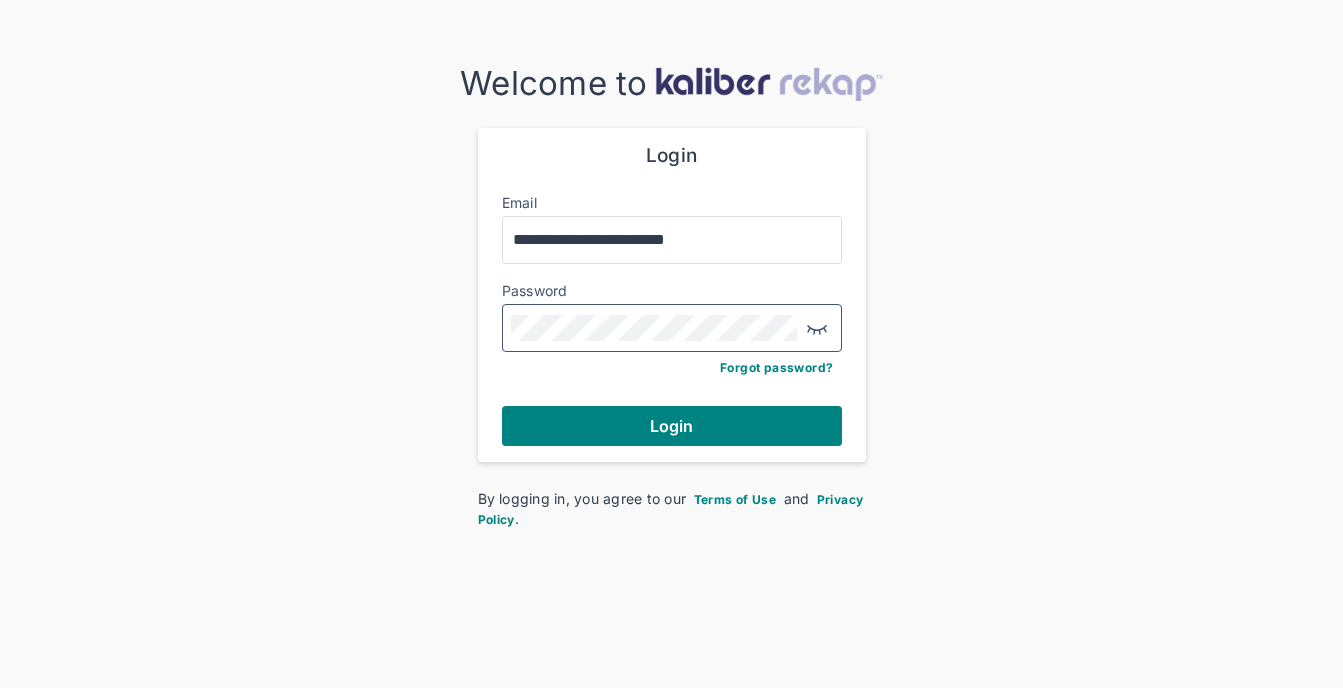 click at bounding box center [817, 328] 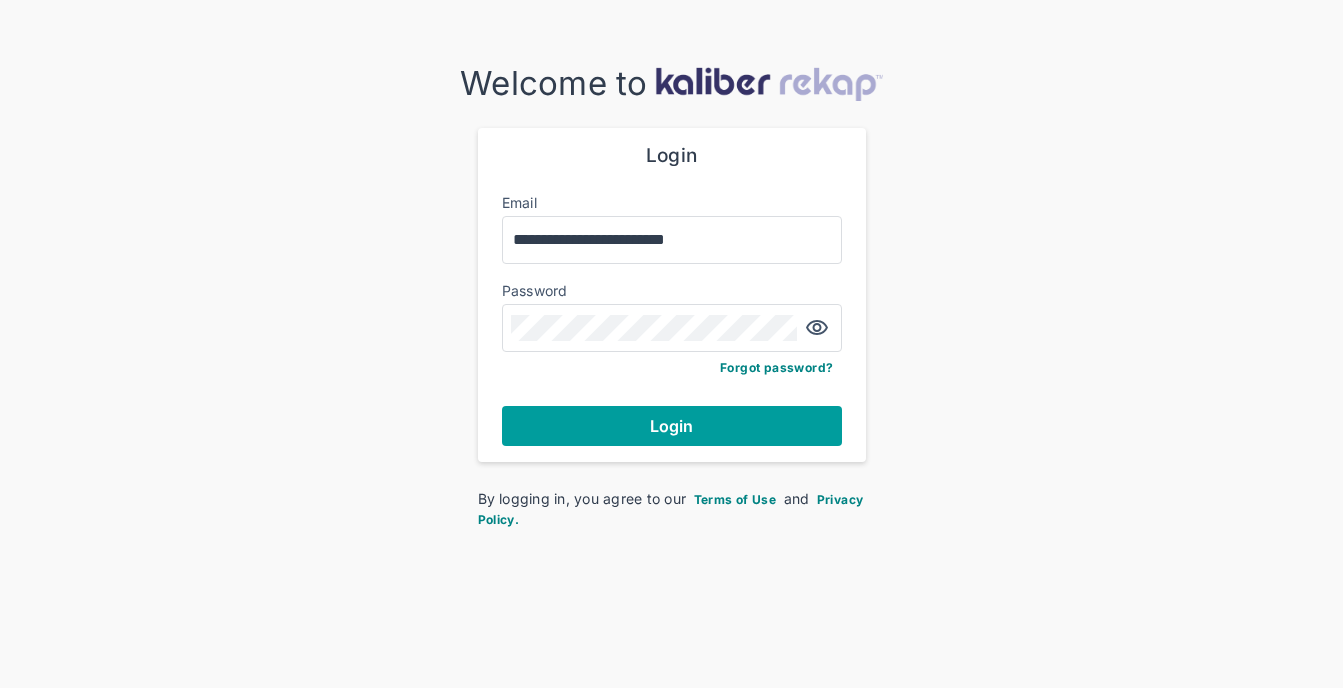click on "Login" at bounding box center (672, 426) 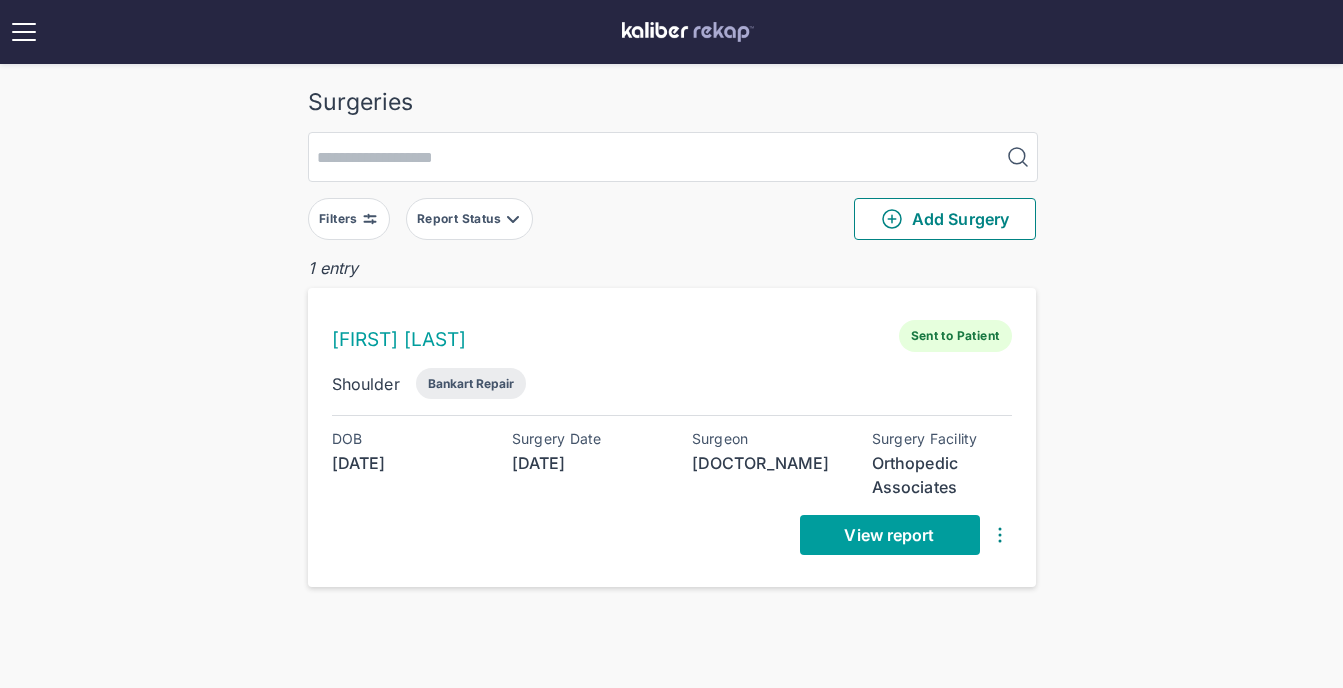 click on "View report" at bounding box center (890, 535) 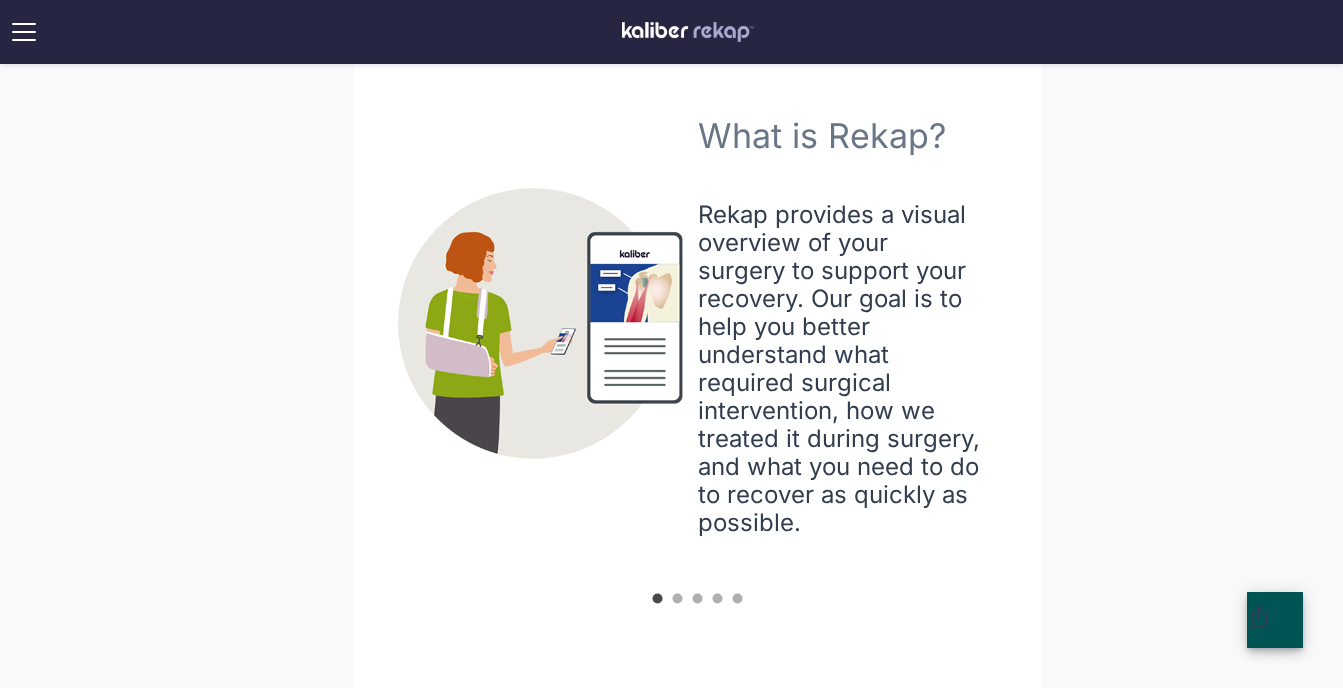 scroll, scrollTop: 720, scrollLeft: 0, axis: vertical 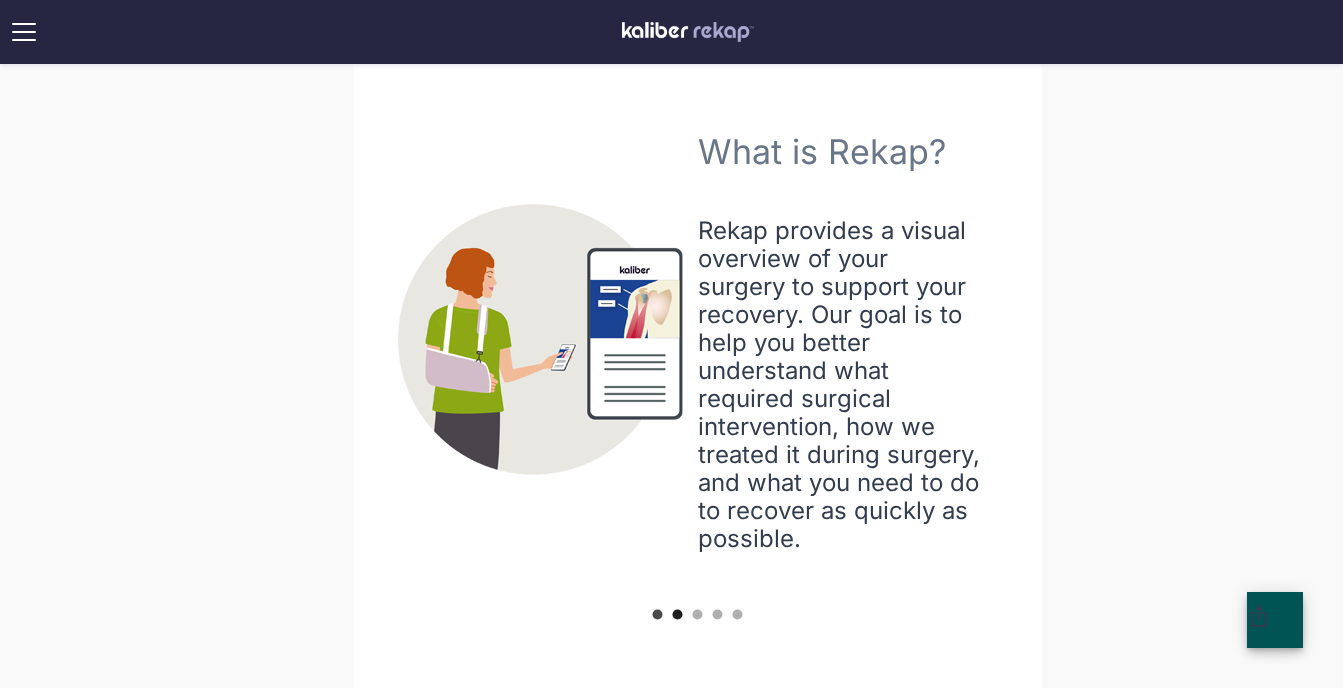 click 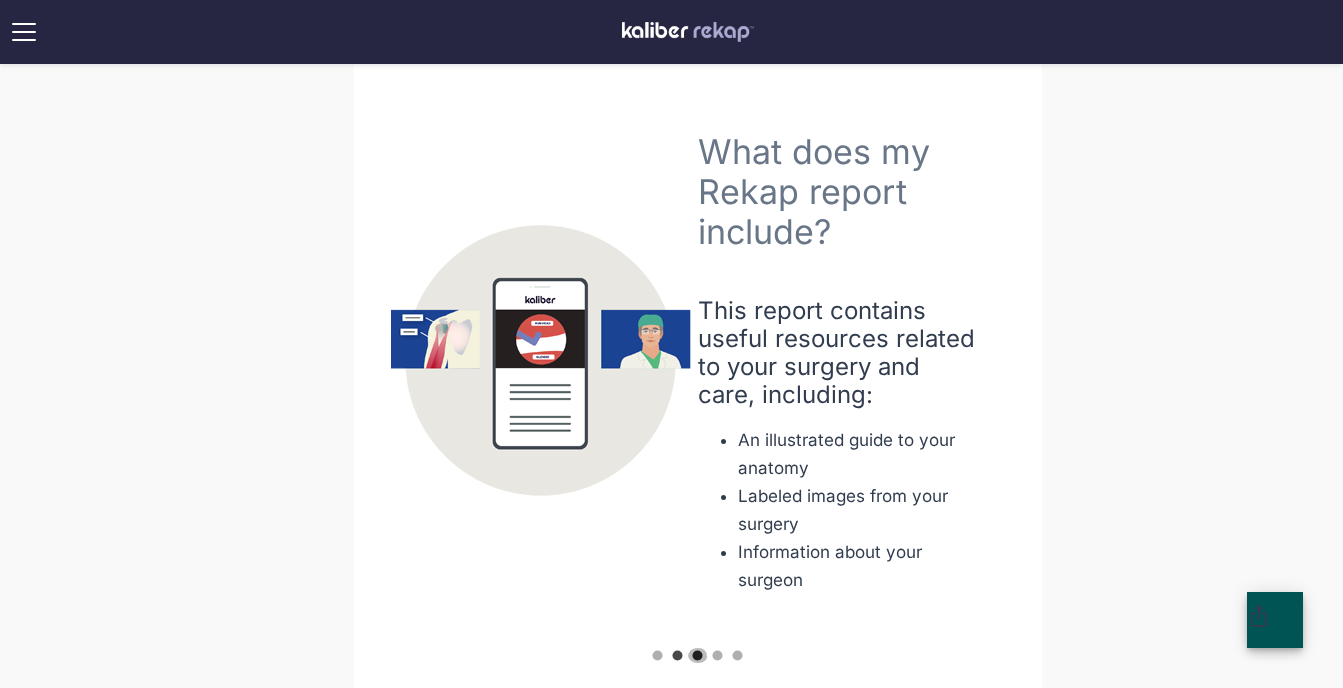 click 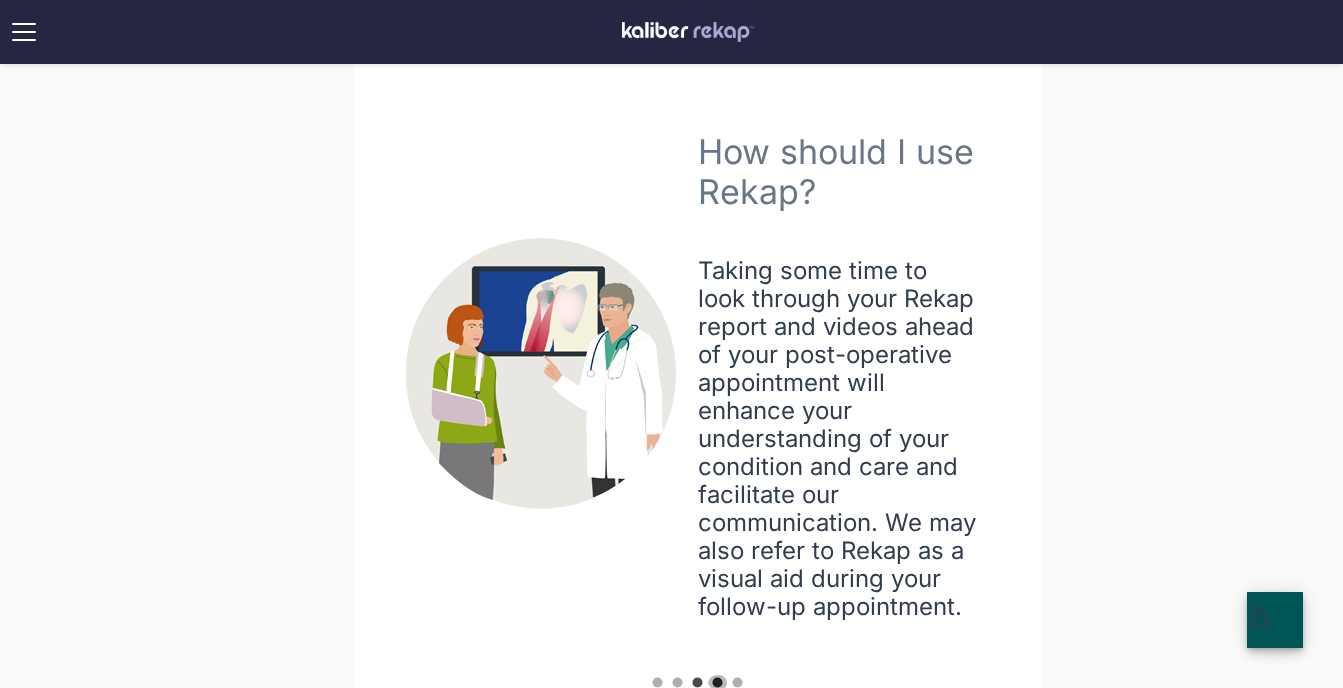 click 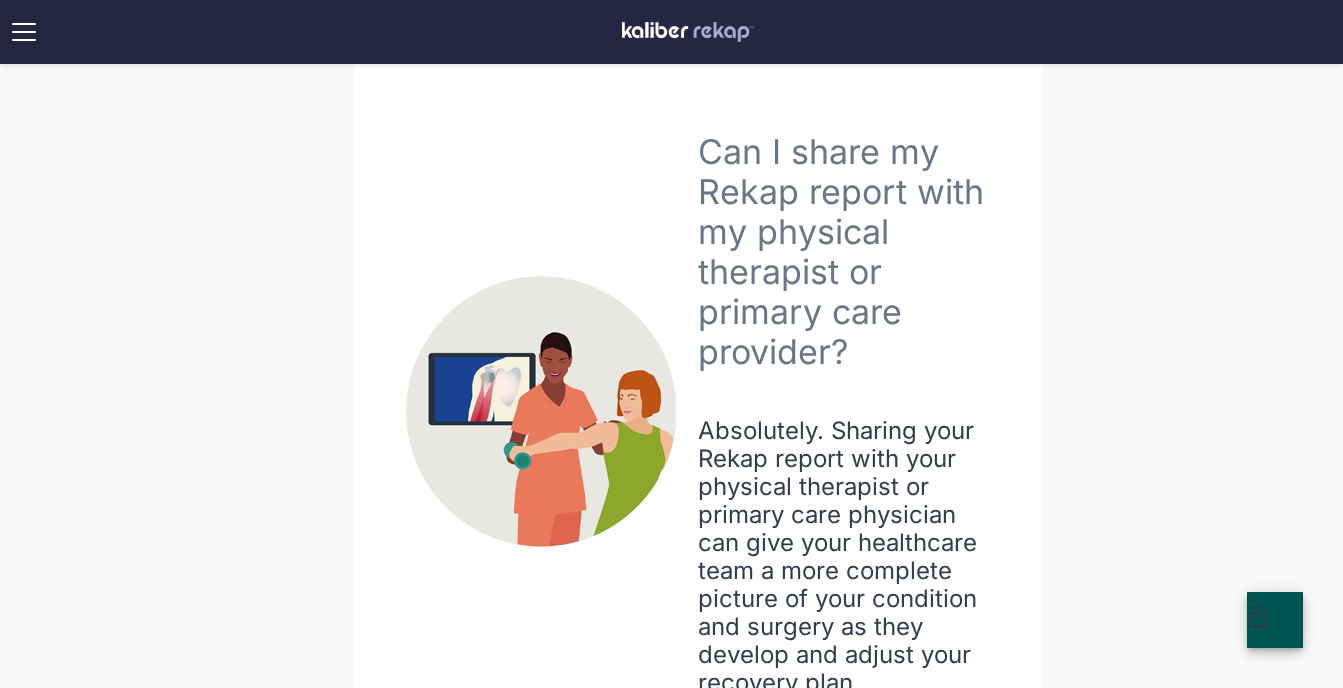 type 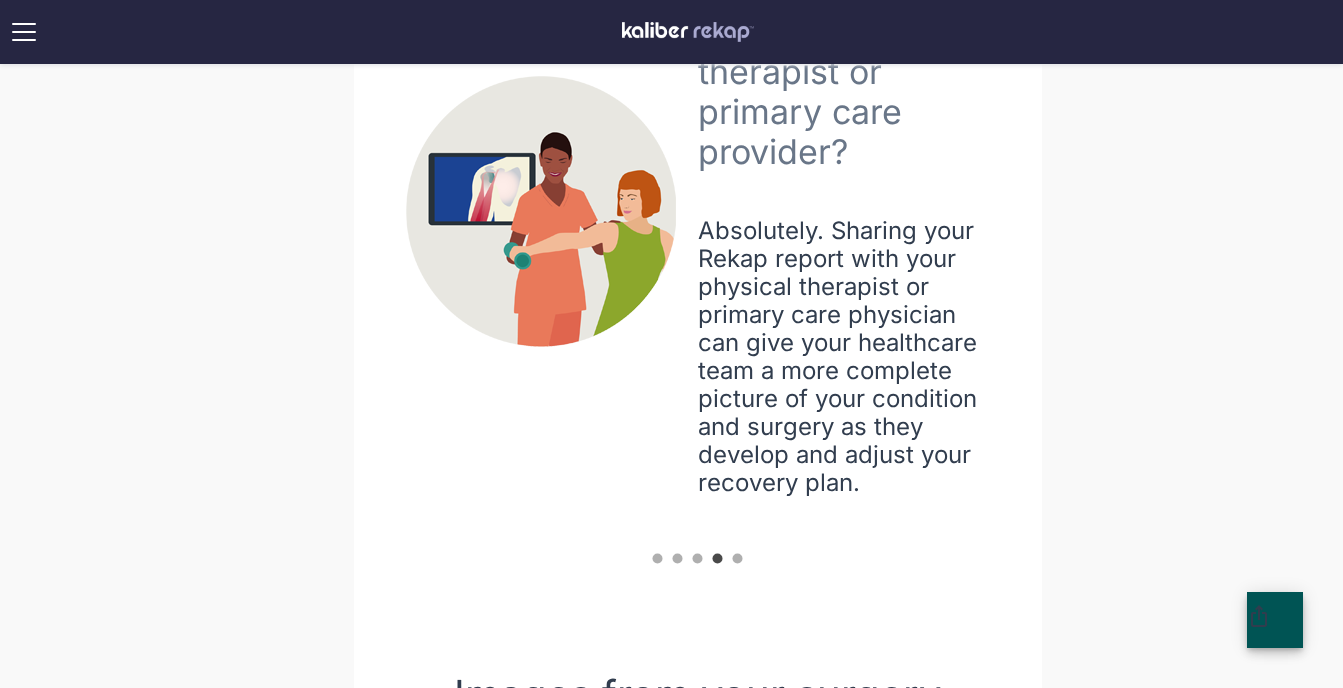 scroll, scrollTop: 960, scrollLeft: 0, axis: vertical 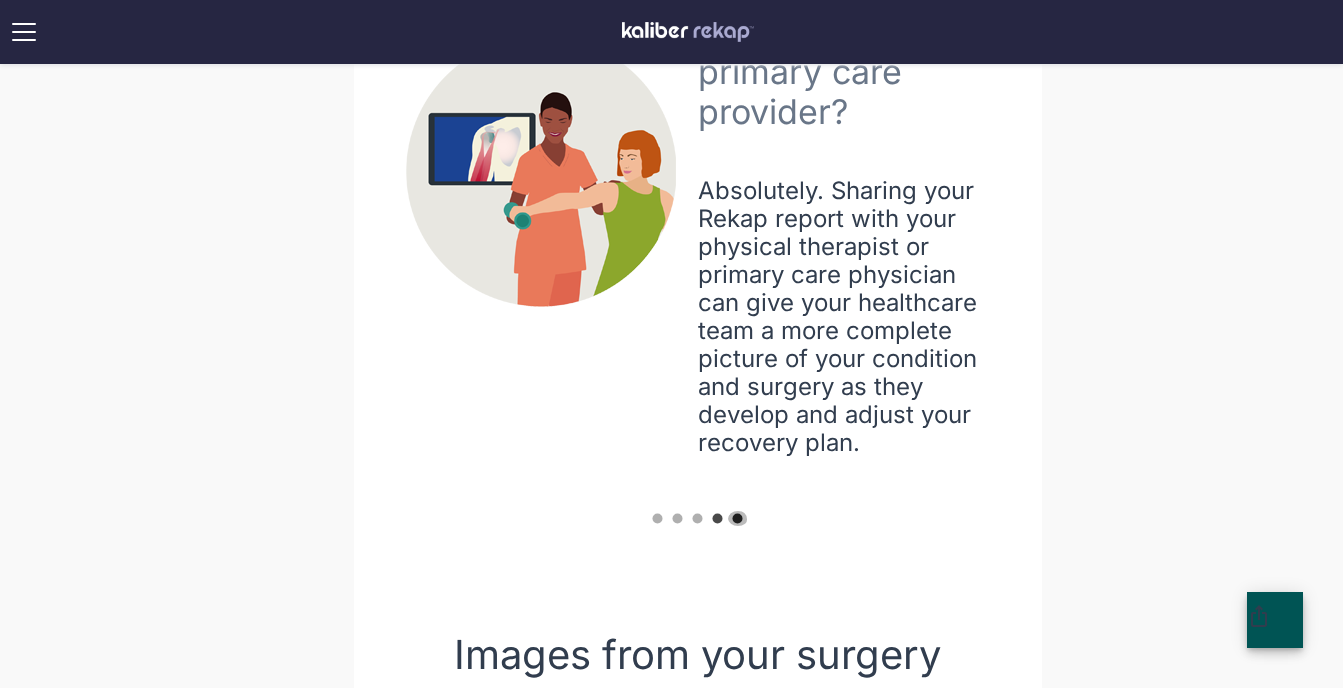 click at bounding box center [738, 518] 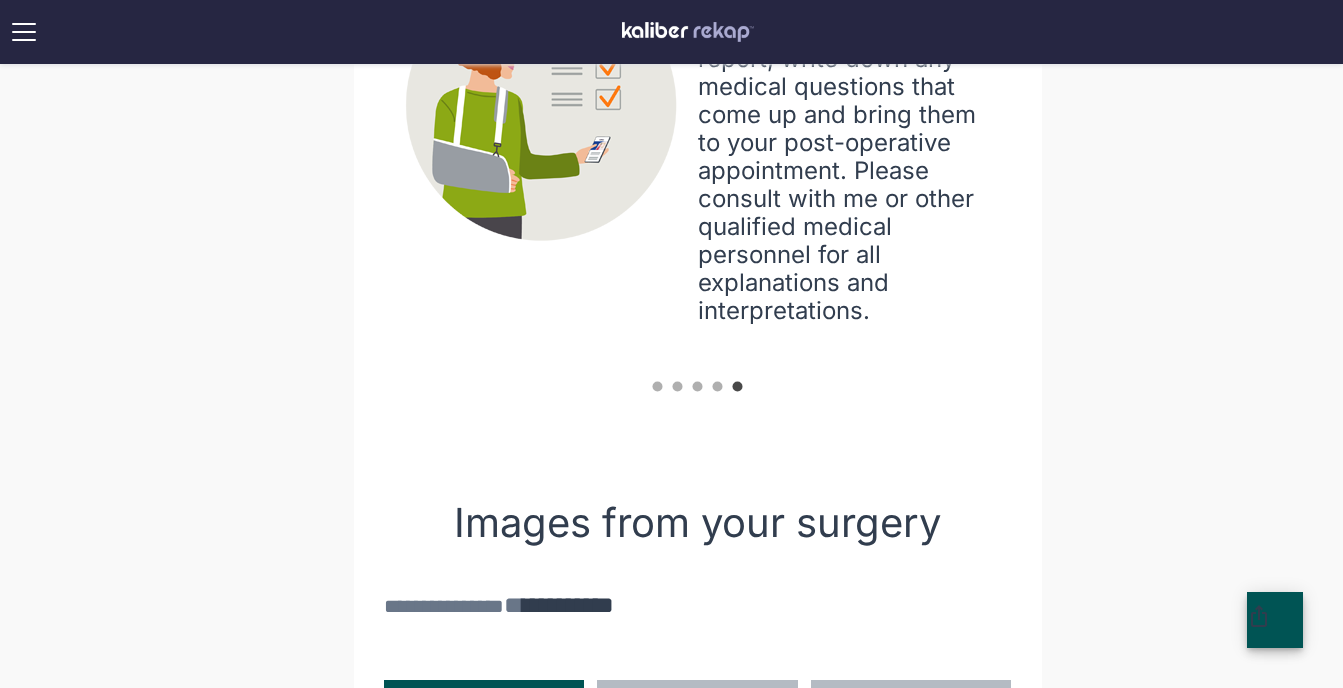 scroll, scrollTop: 894, scrollLeft: 0, axis: vertical 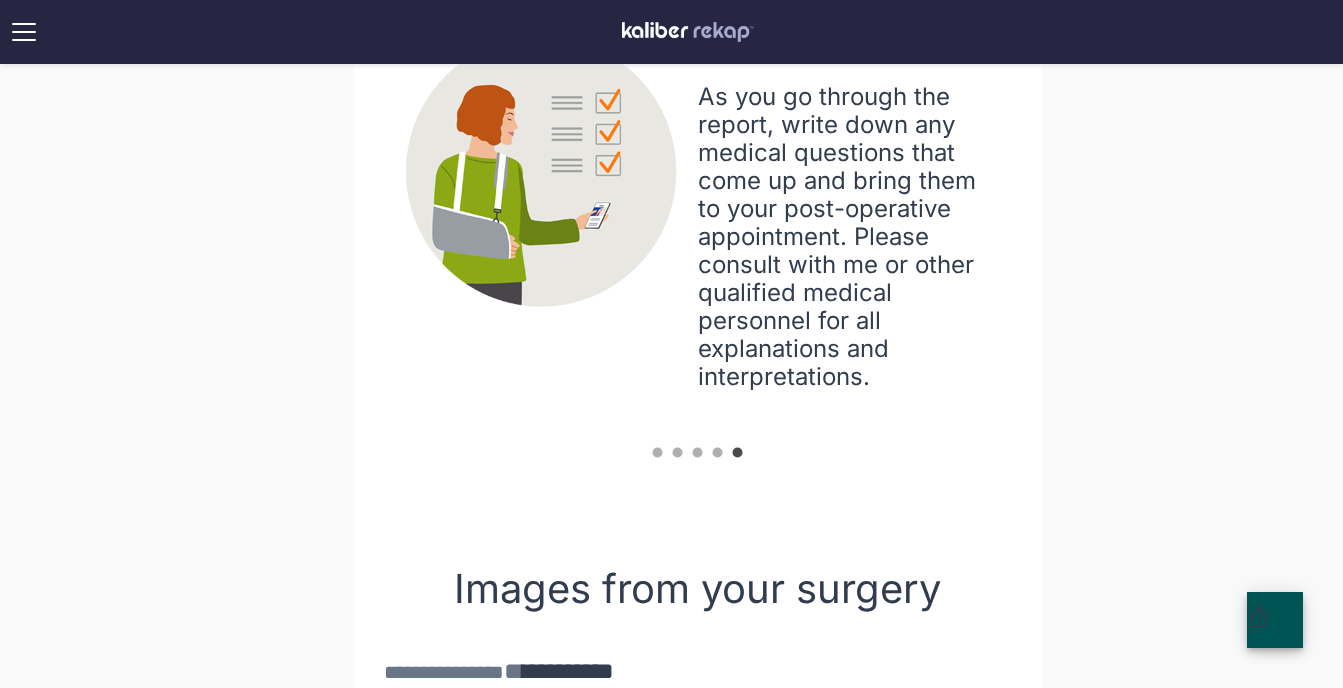 type 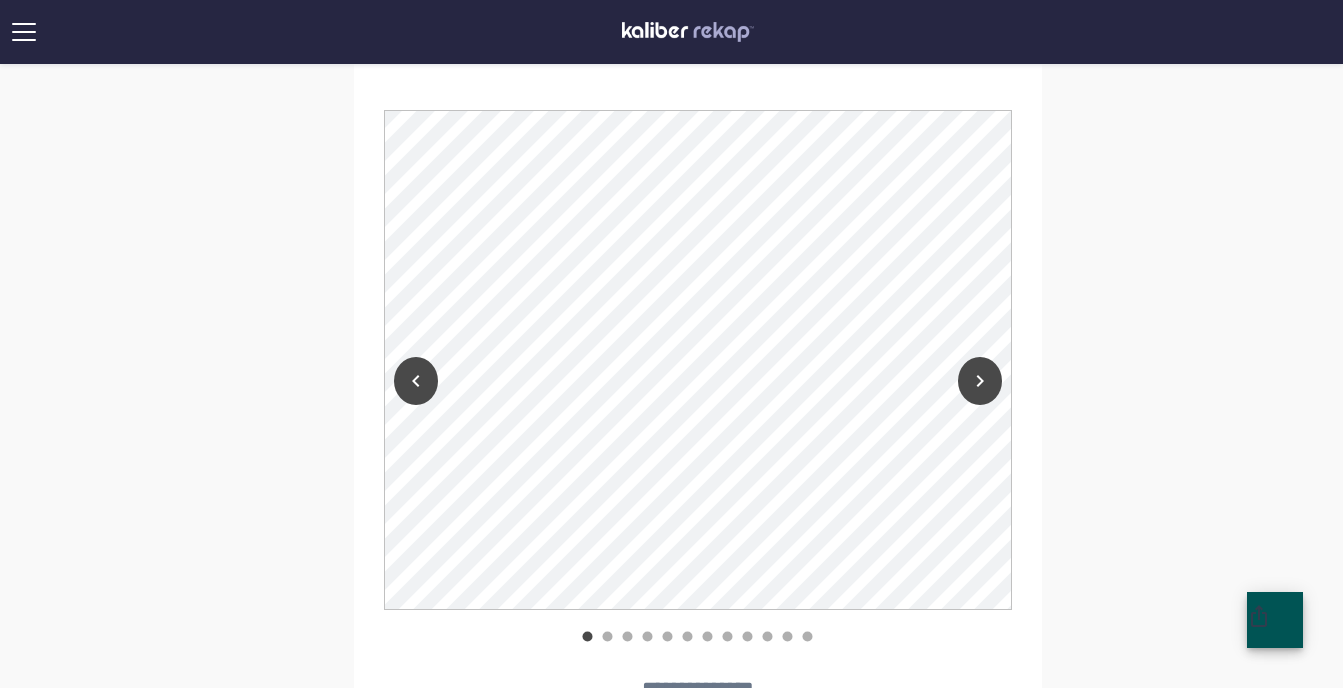 scroll, scrollTop: 1734, scrollLeft: 0, axis: vertical 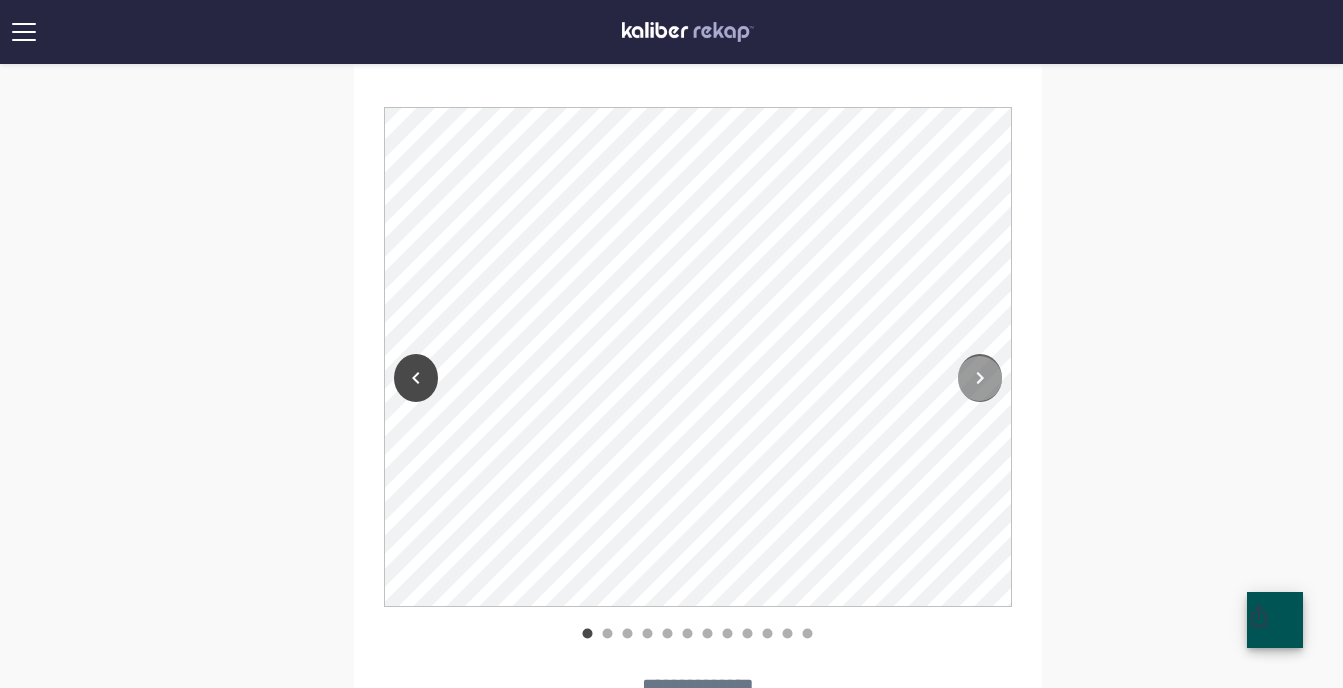 click 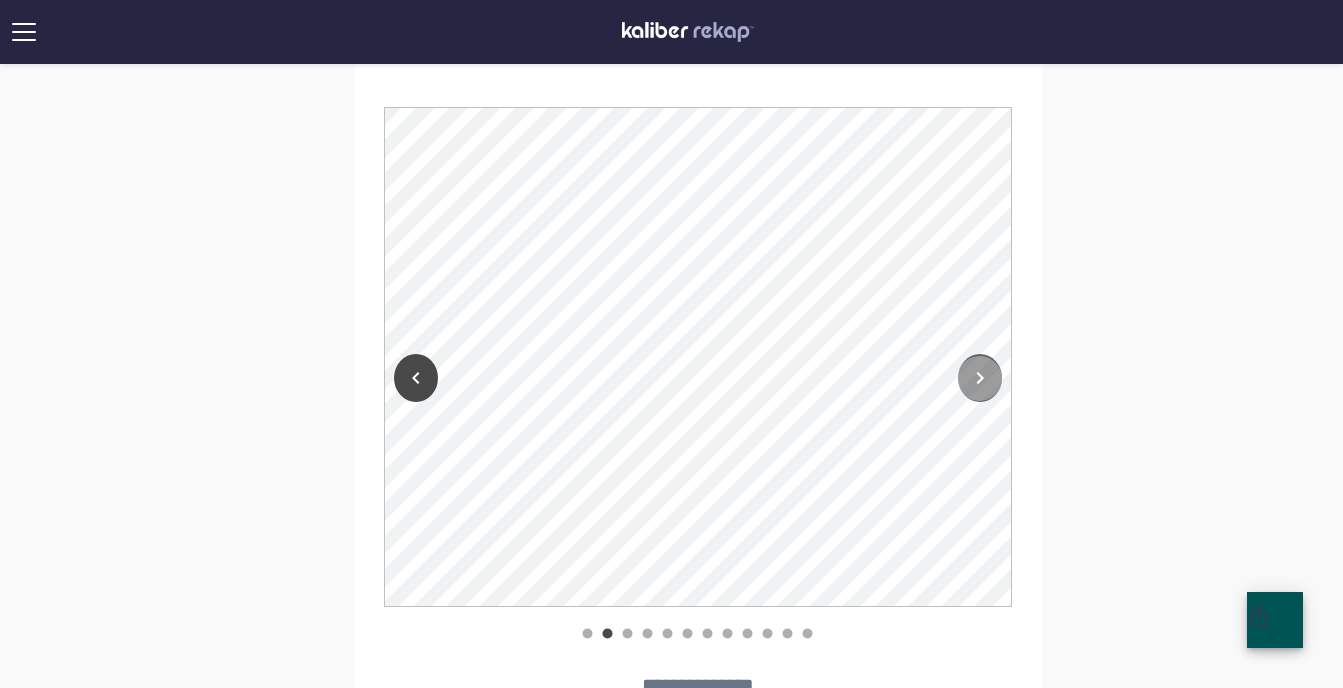 click 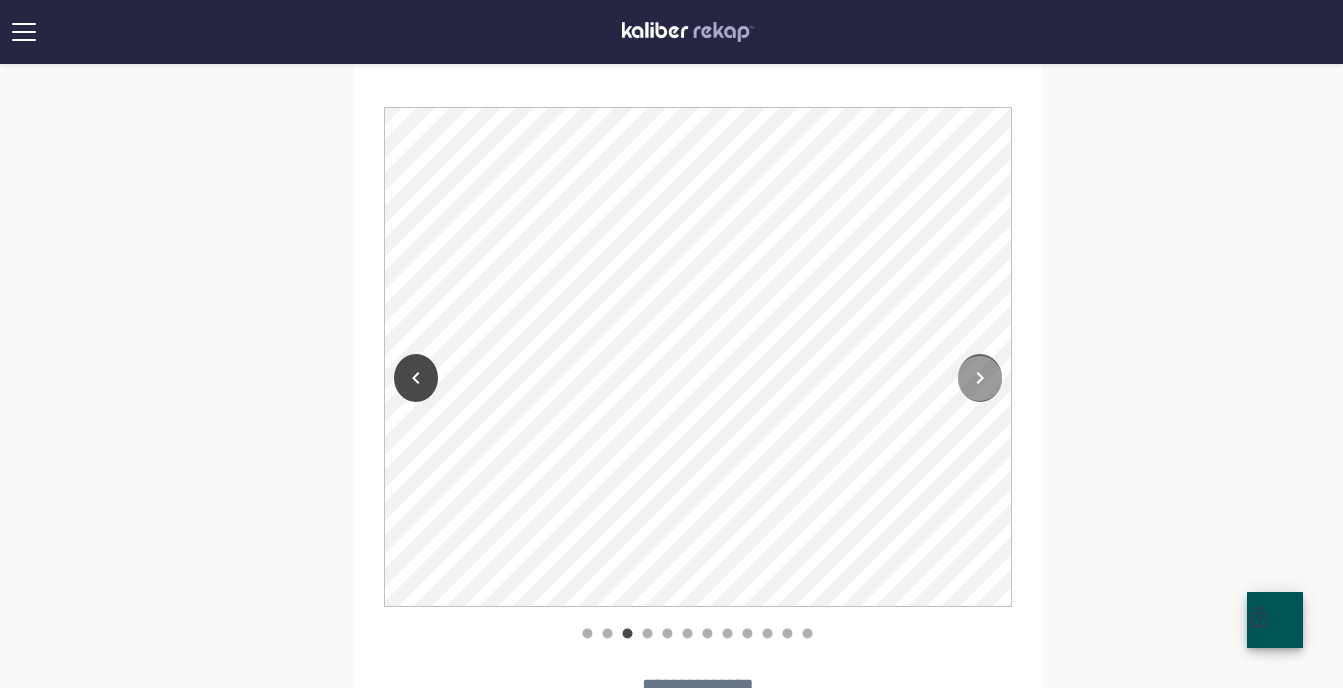 click 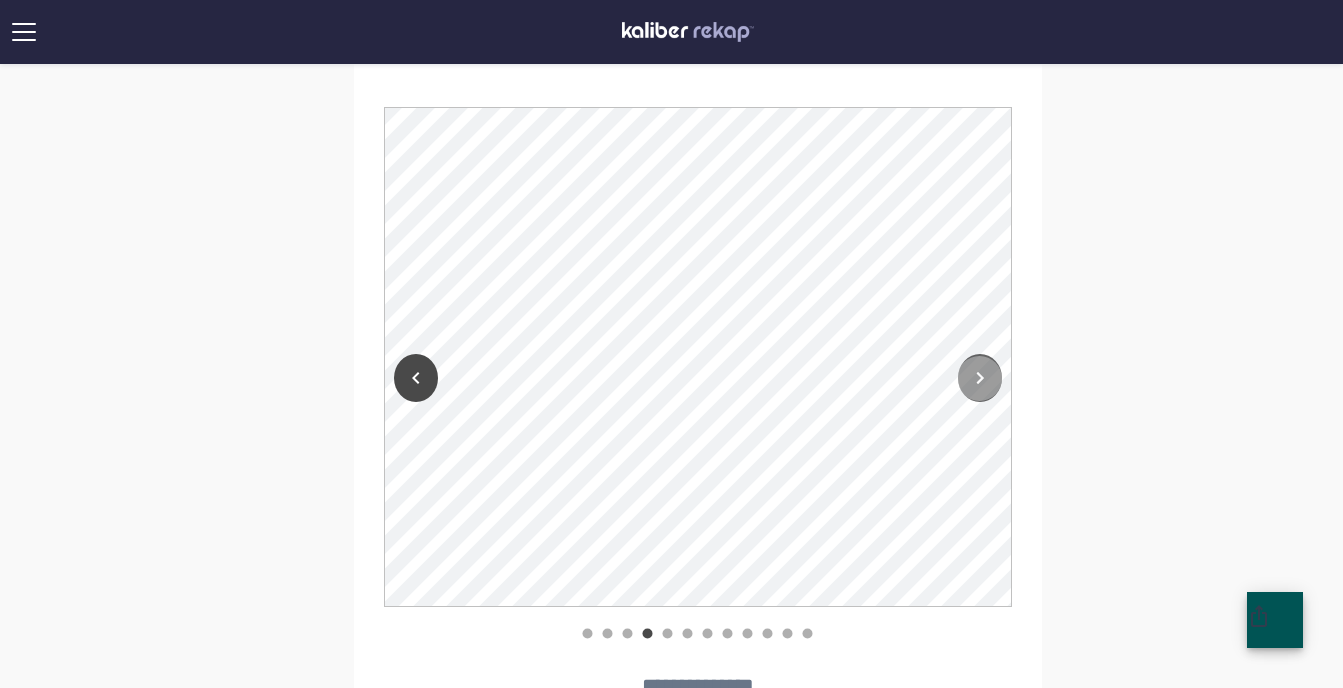 click 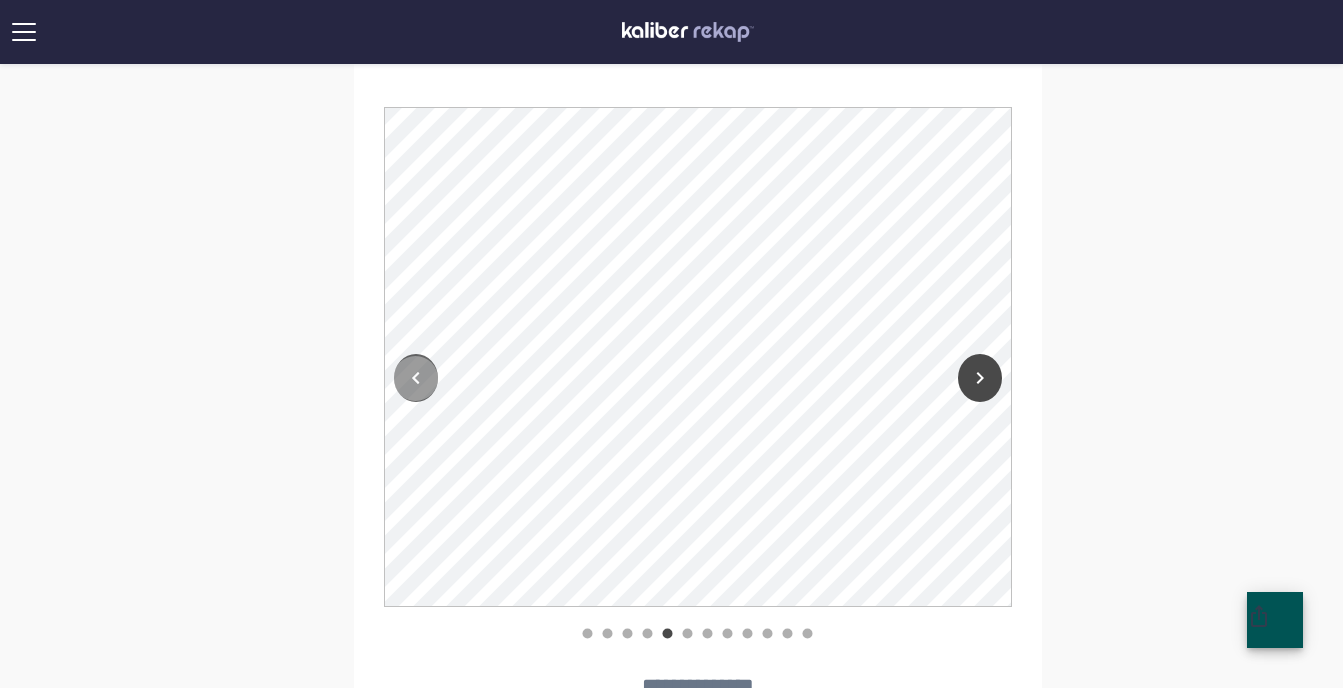 click 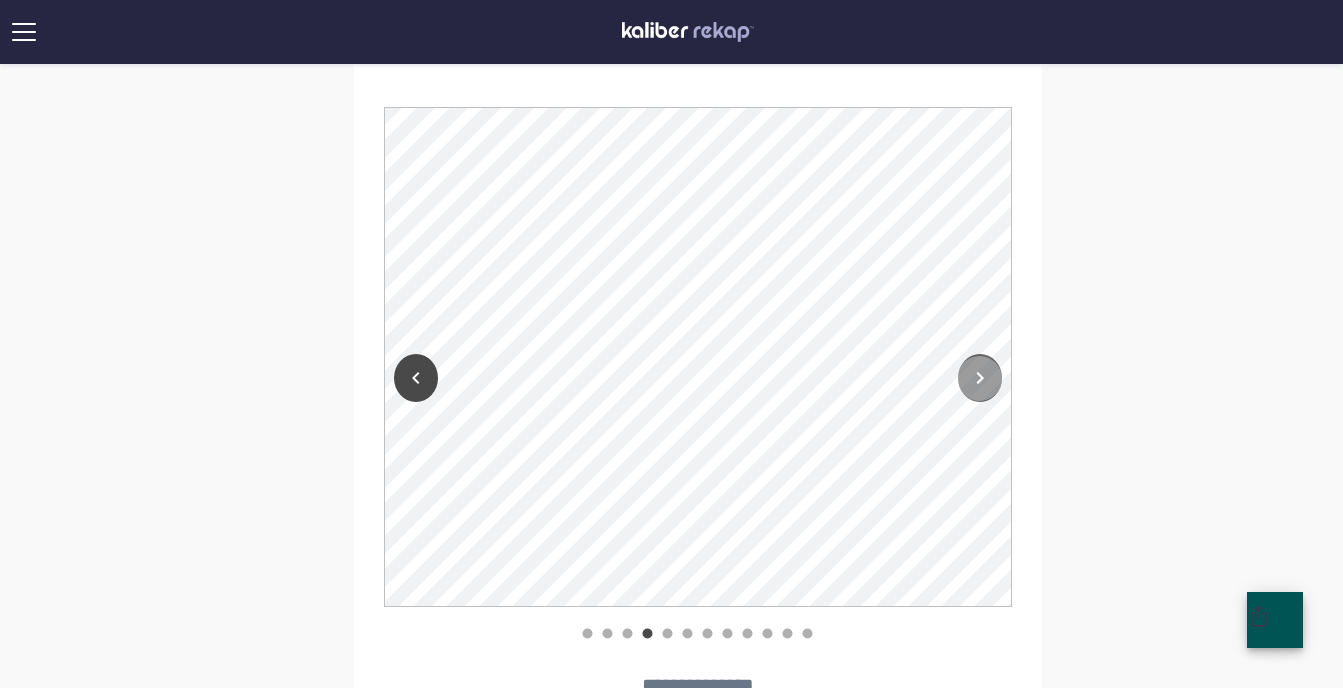 click 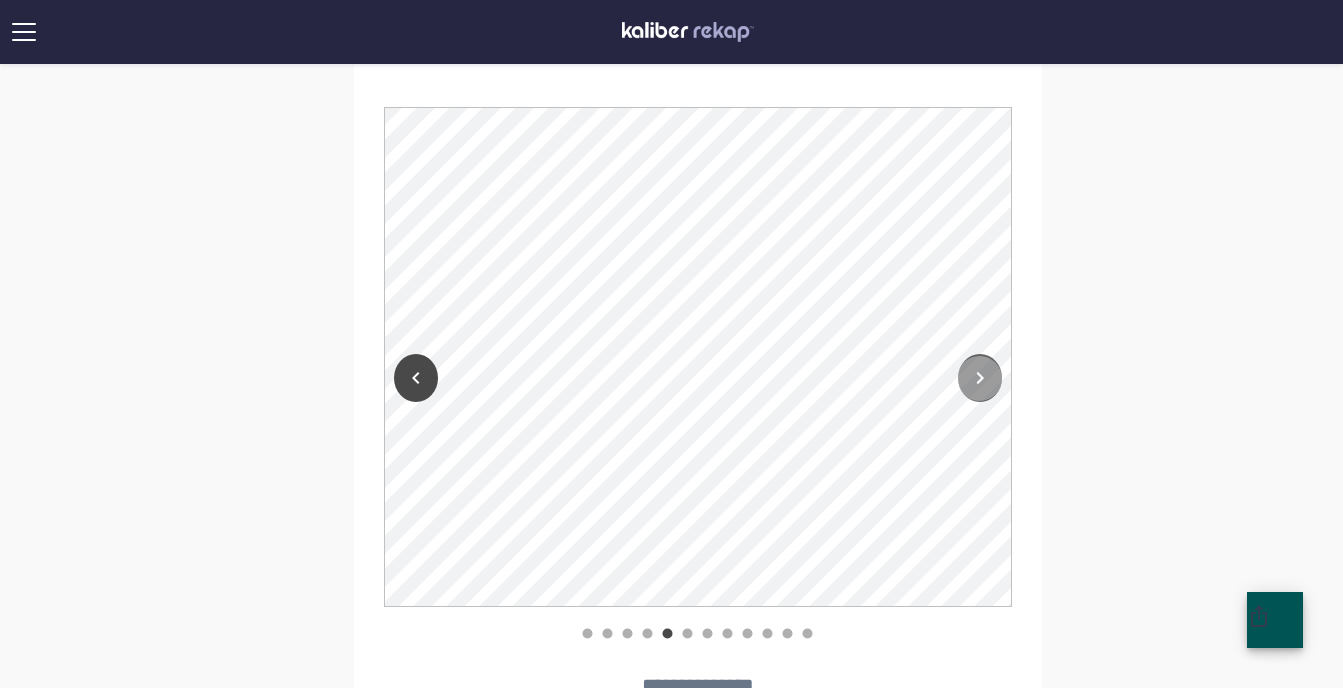 click 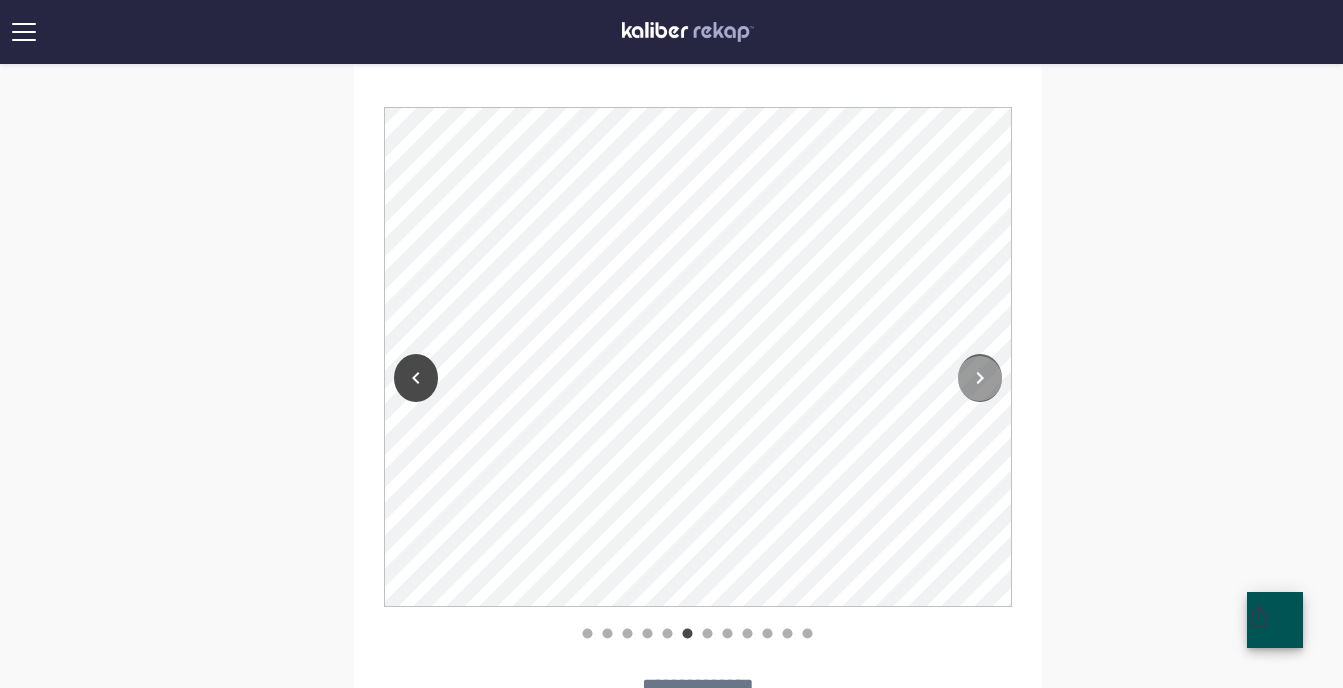 click 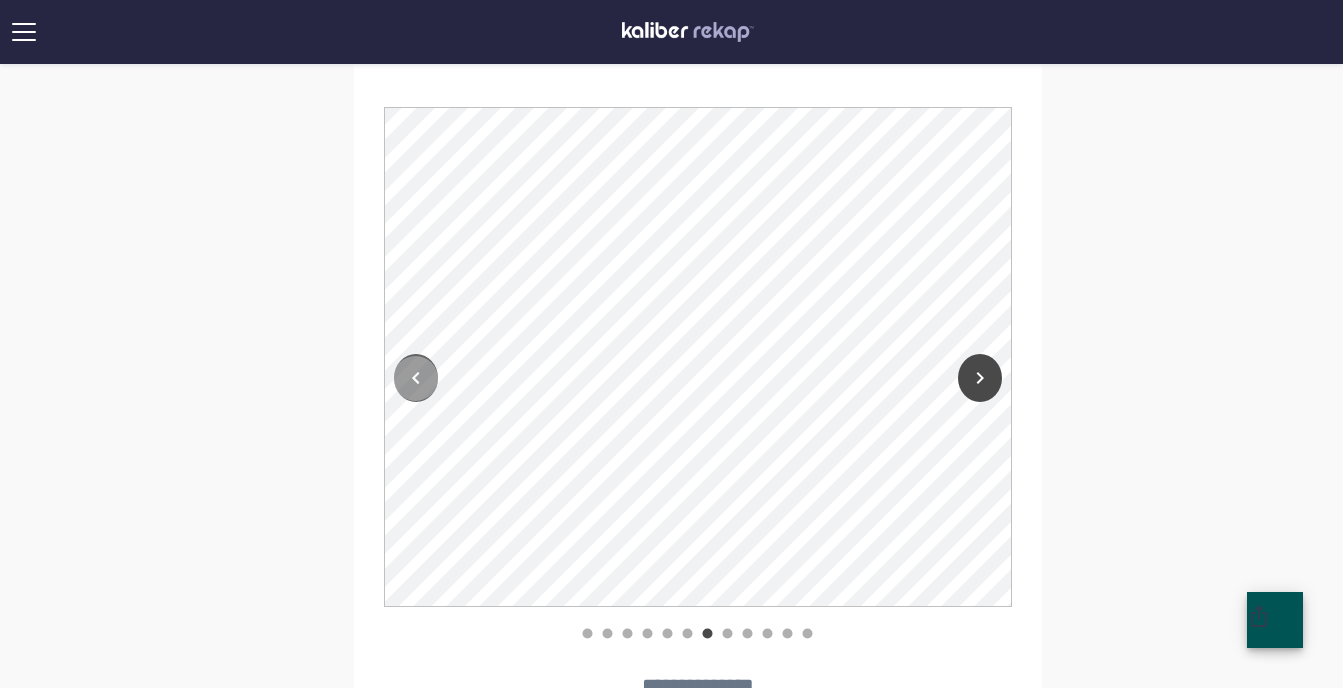click at bounding box center [416, 378] 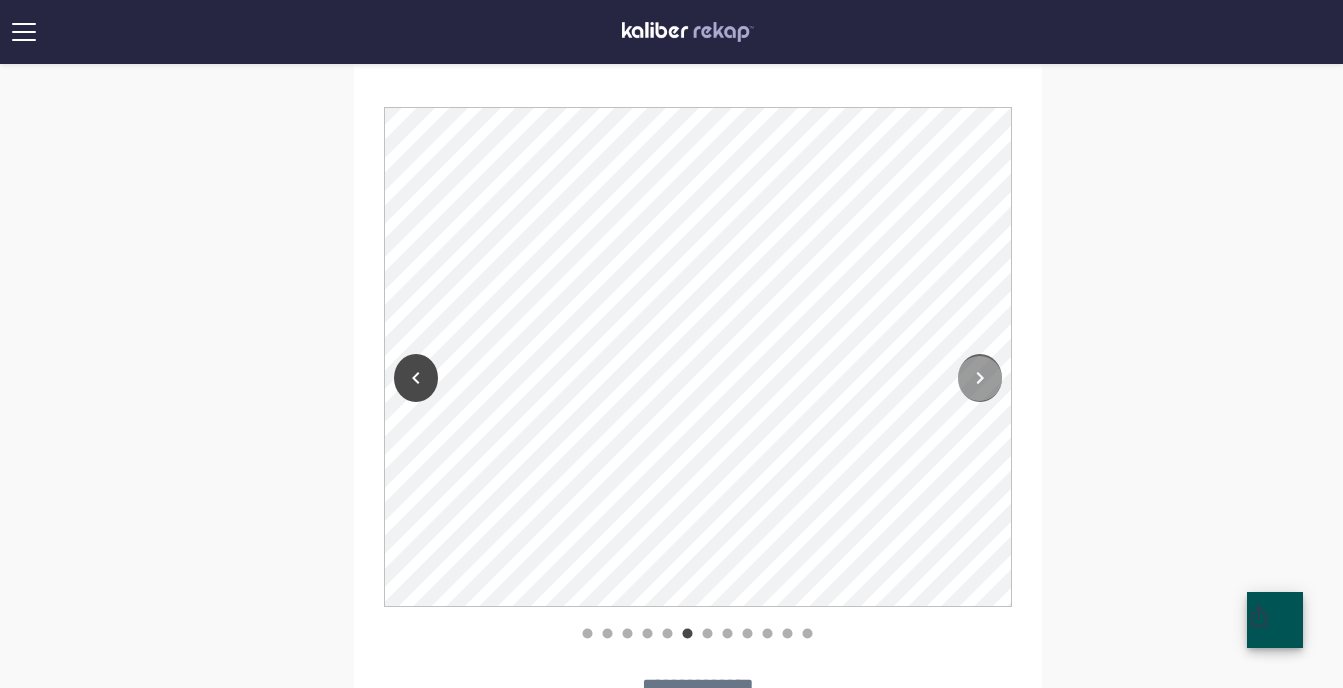 click 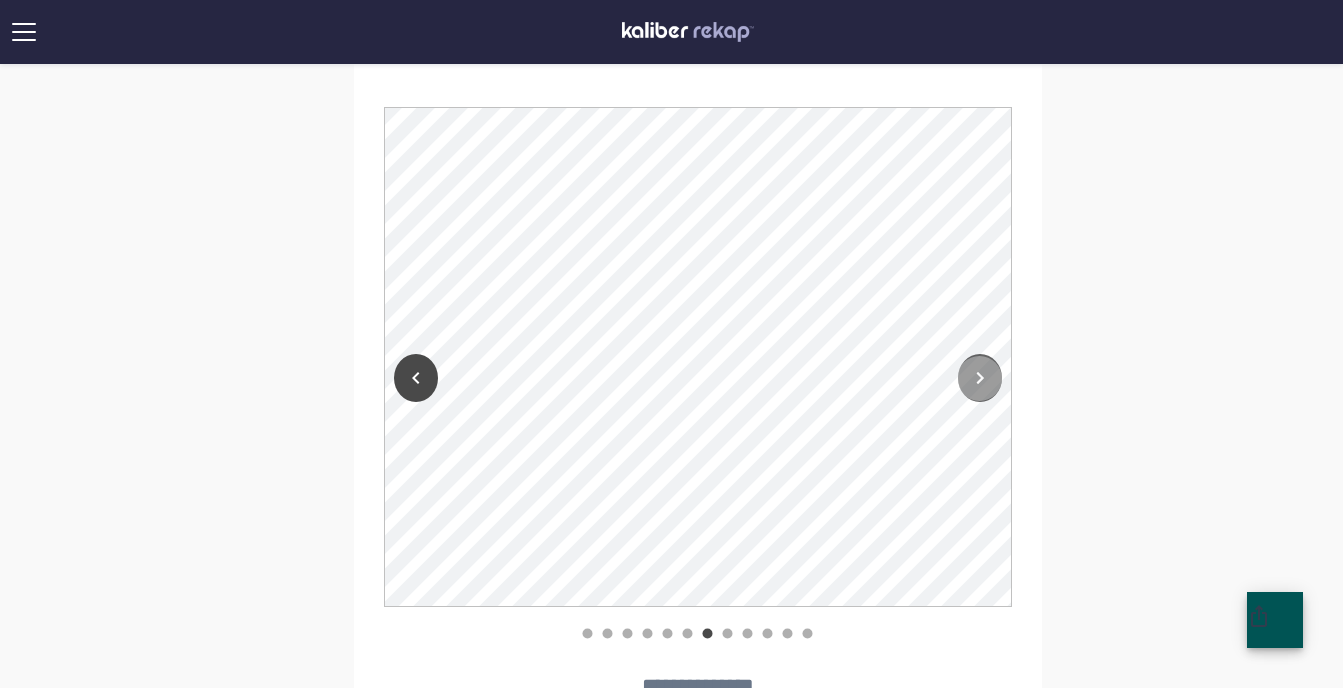 click 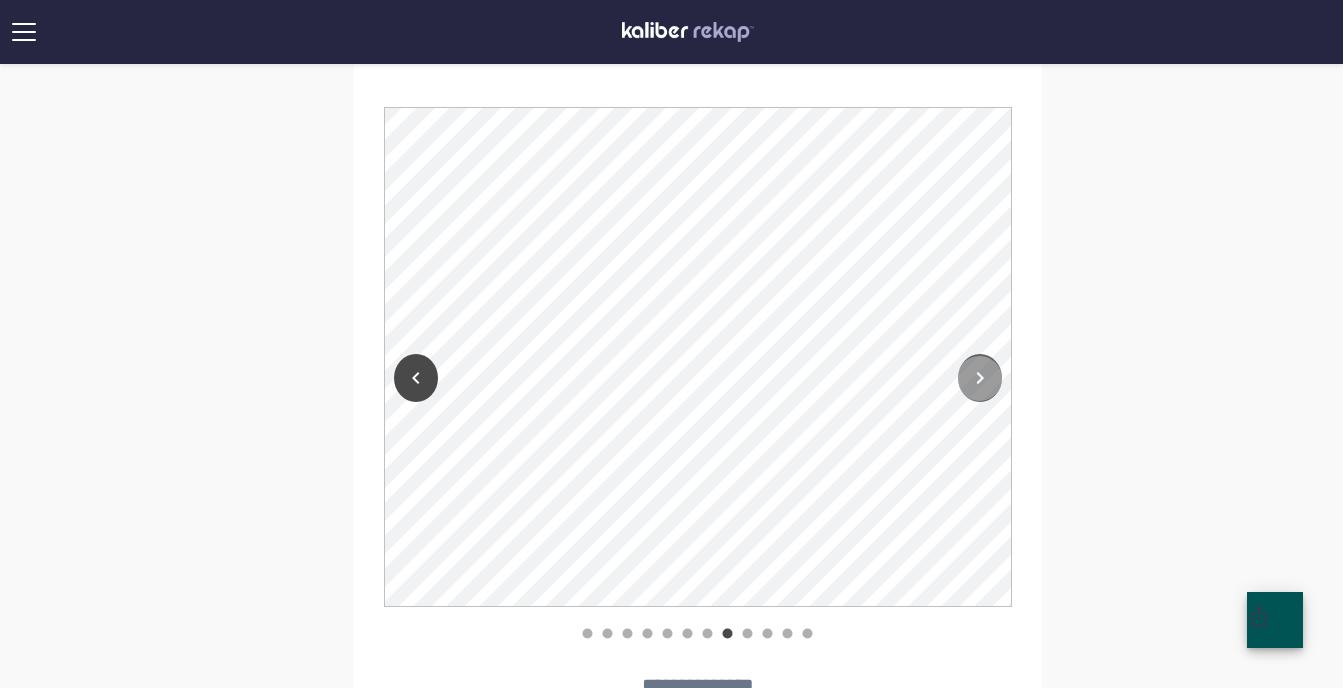 click 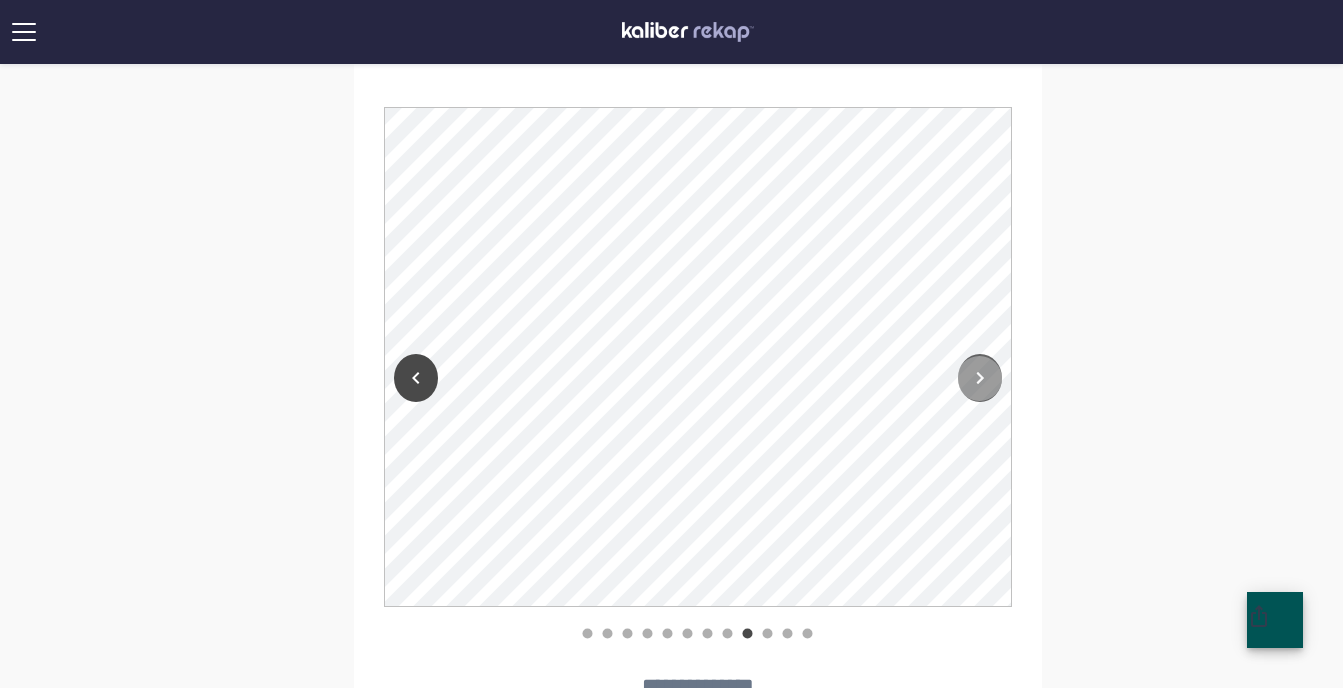 click 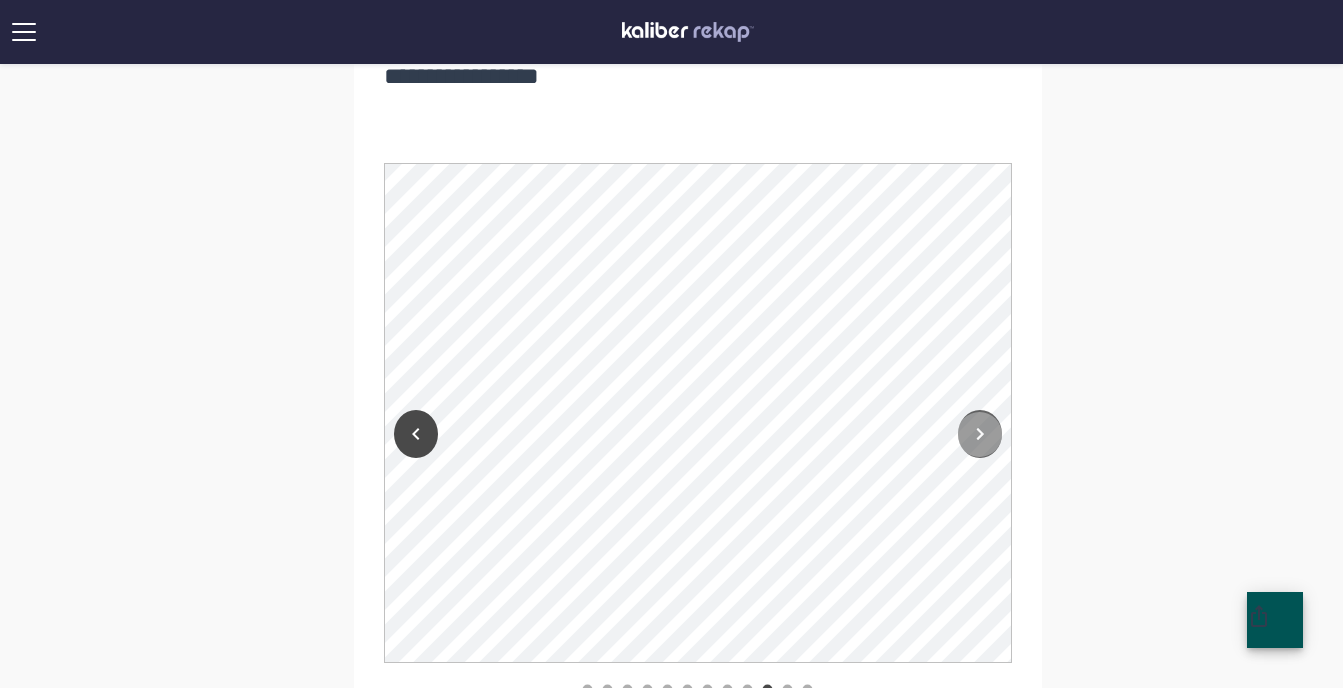 click 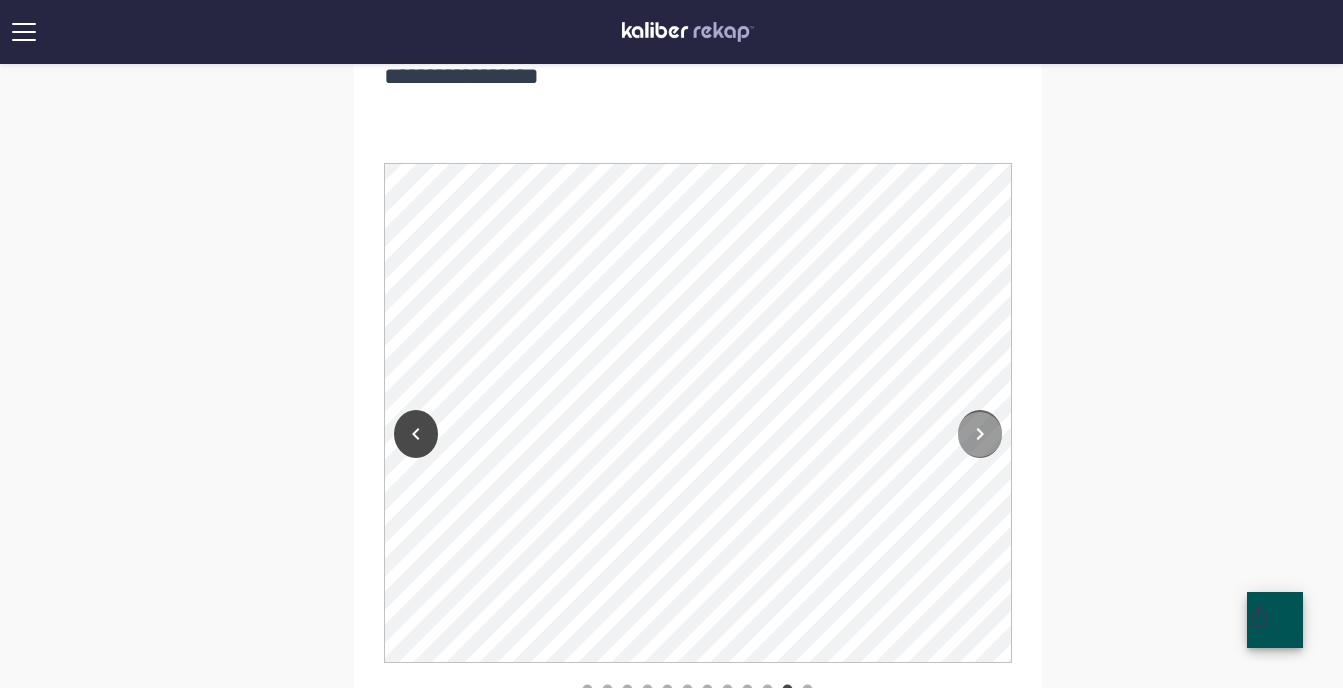 click 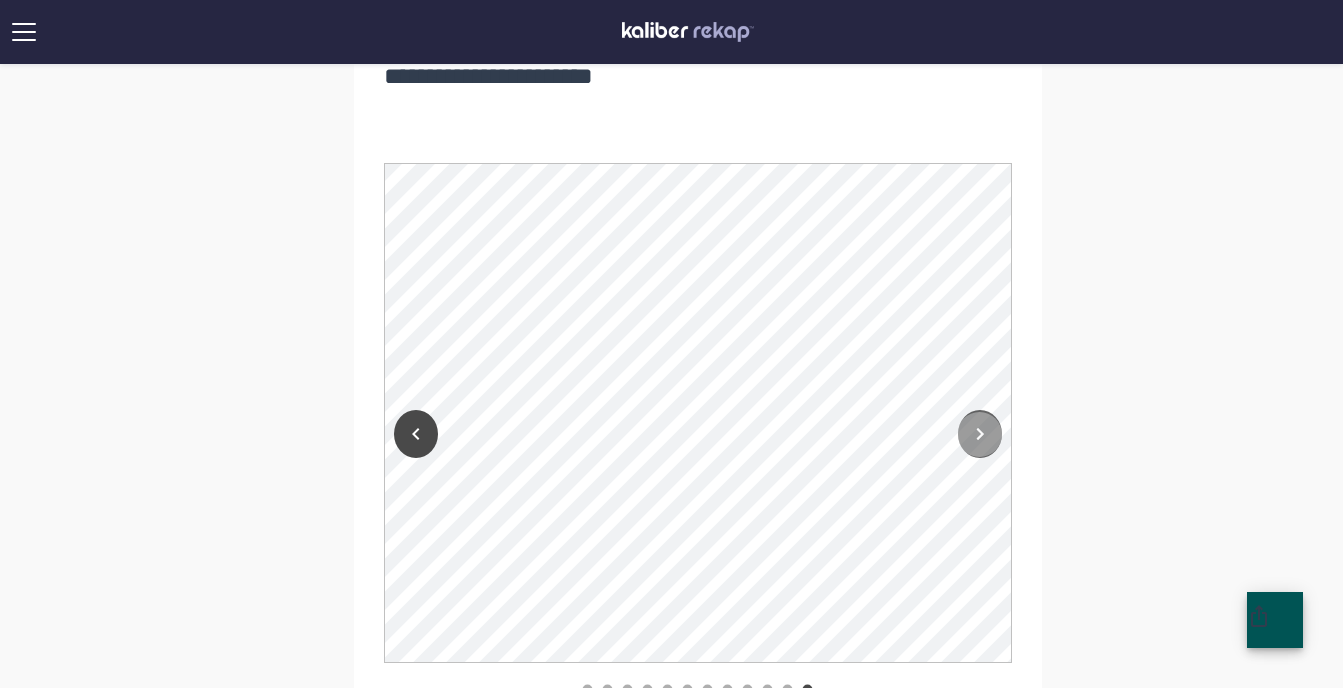 click 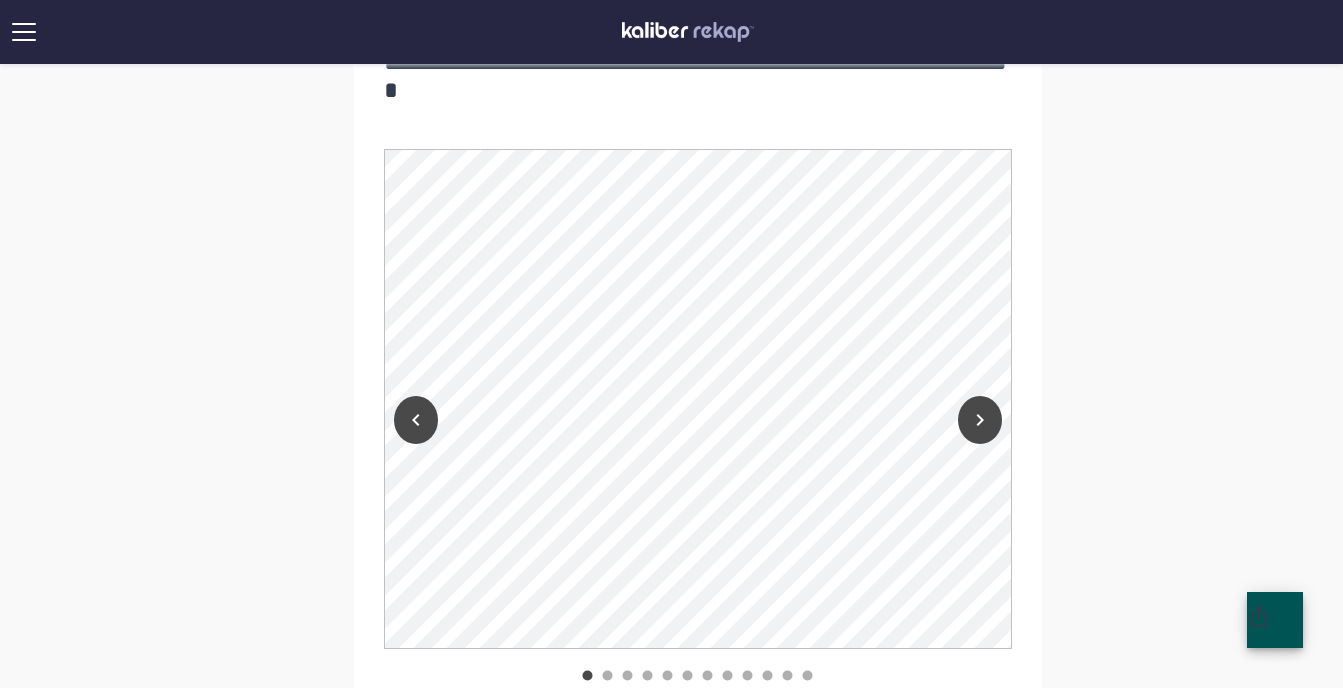 scroll, scrollTop: 1759, scrollLeft: 0, axis: vertical 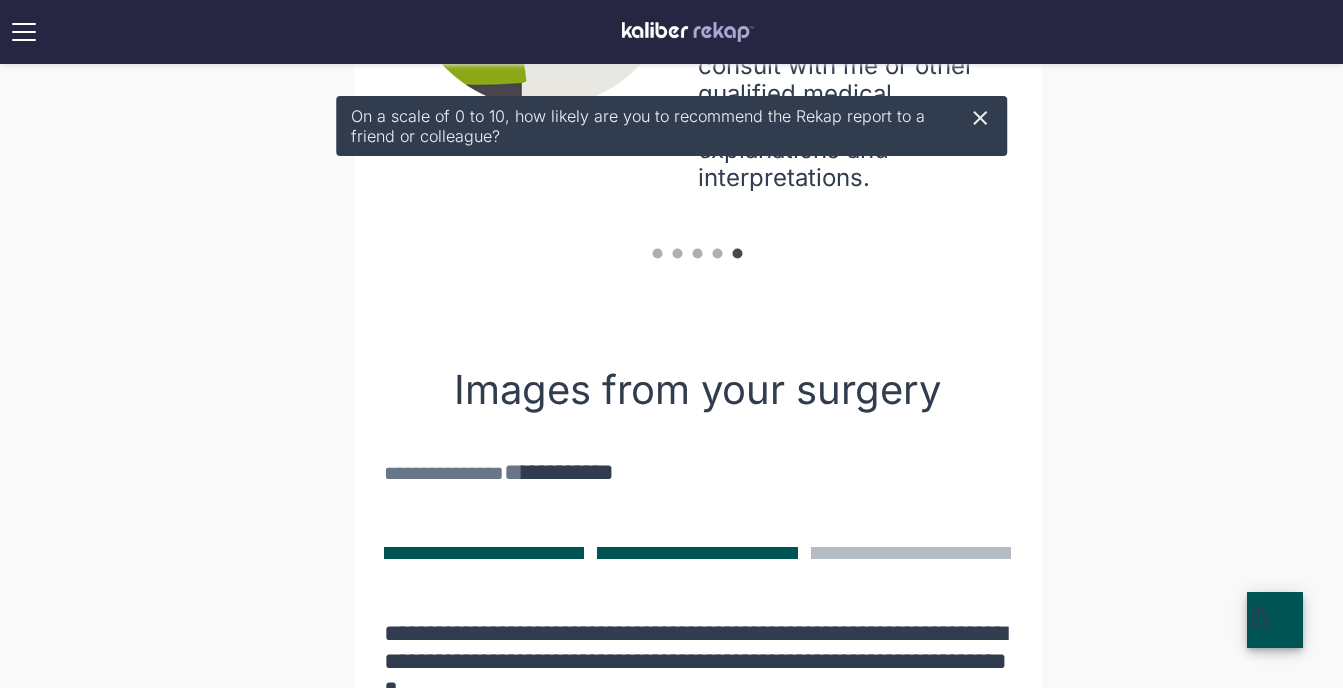 click at bounding box center (697, 553) 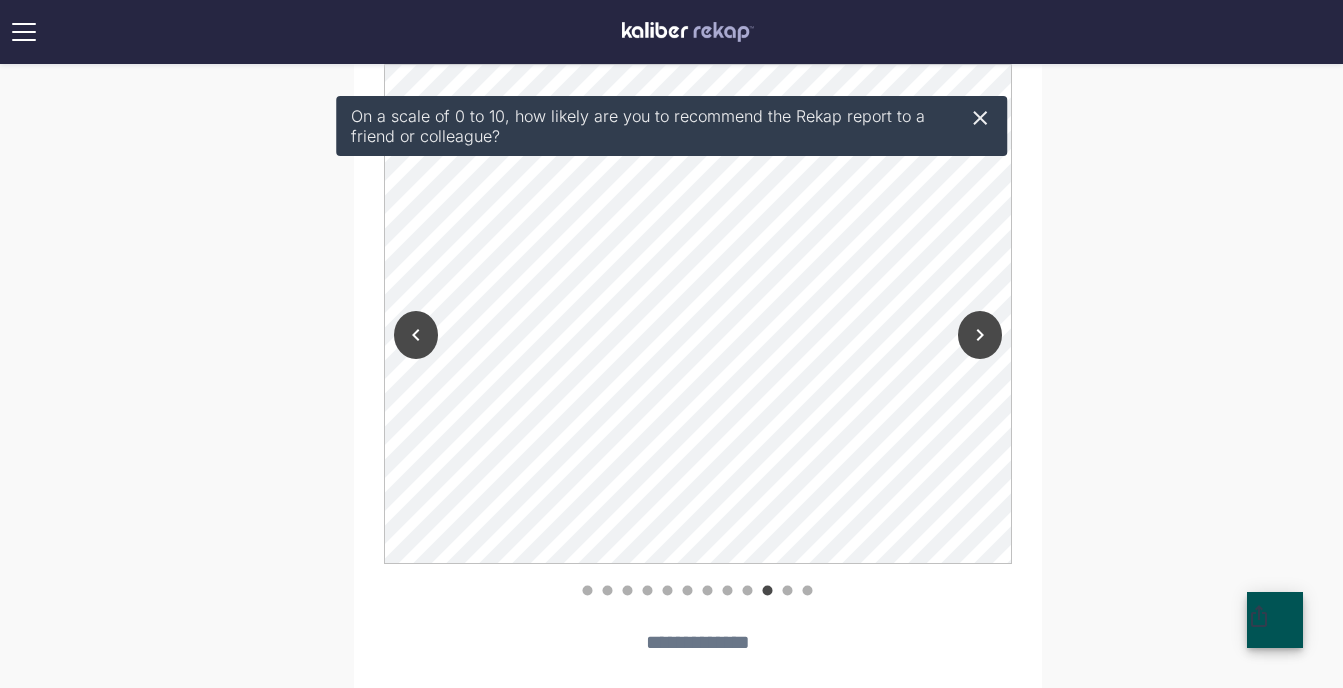 scroll, scrollTop: 1850, scrollLeft: 0, axis: vertical 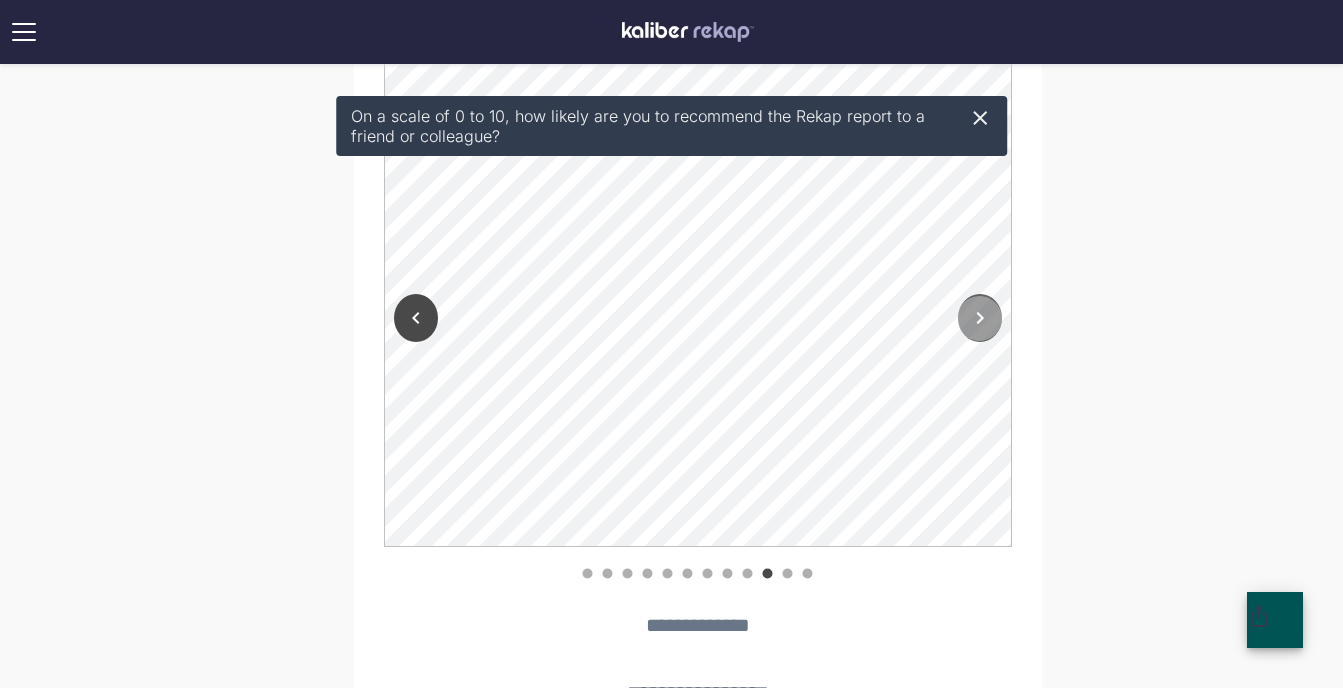 click 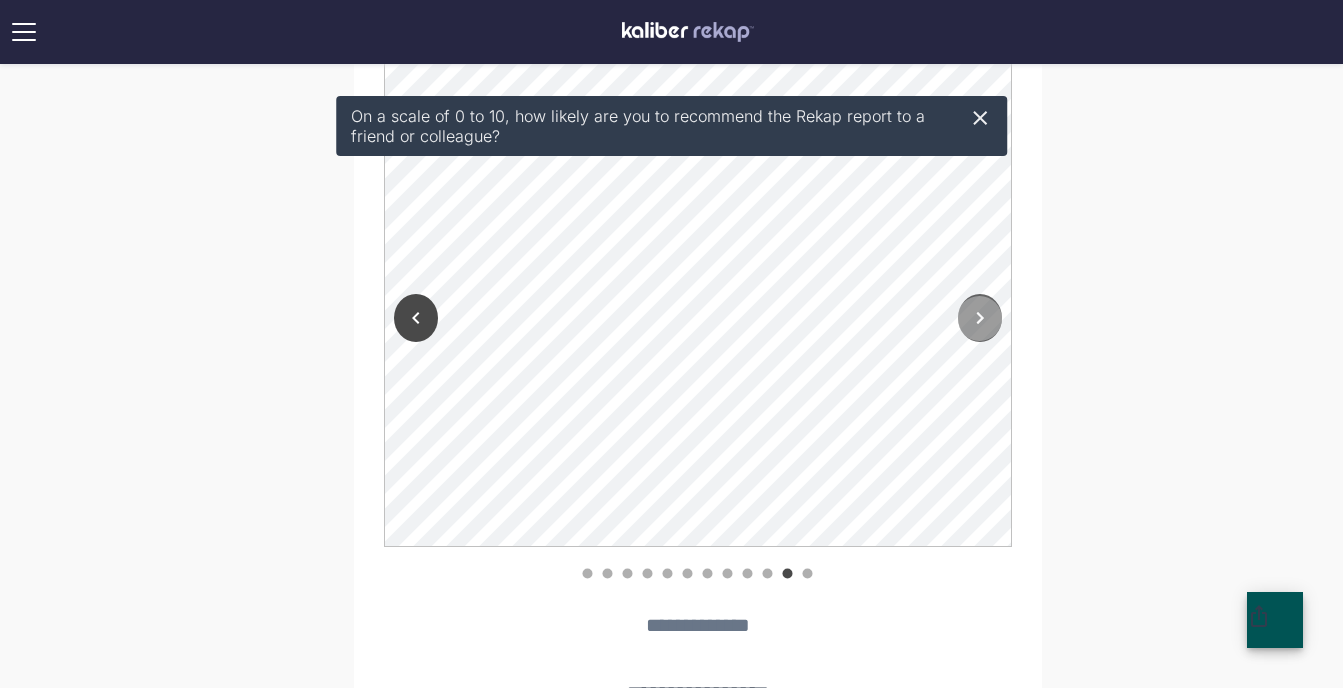 click 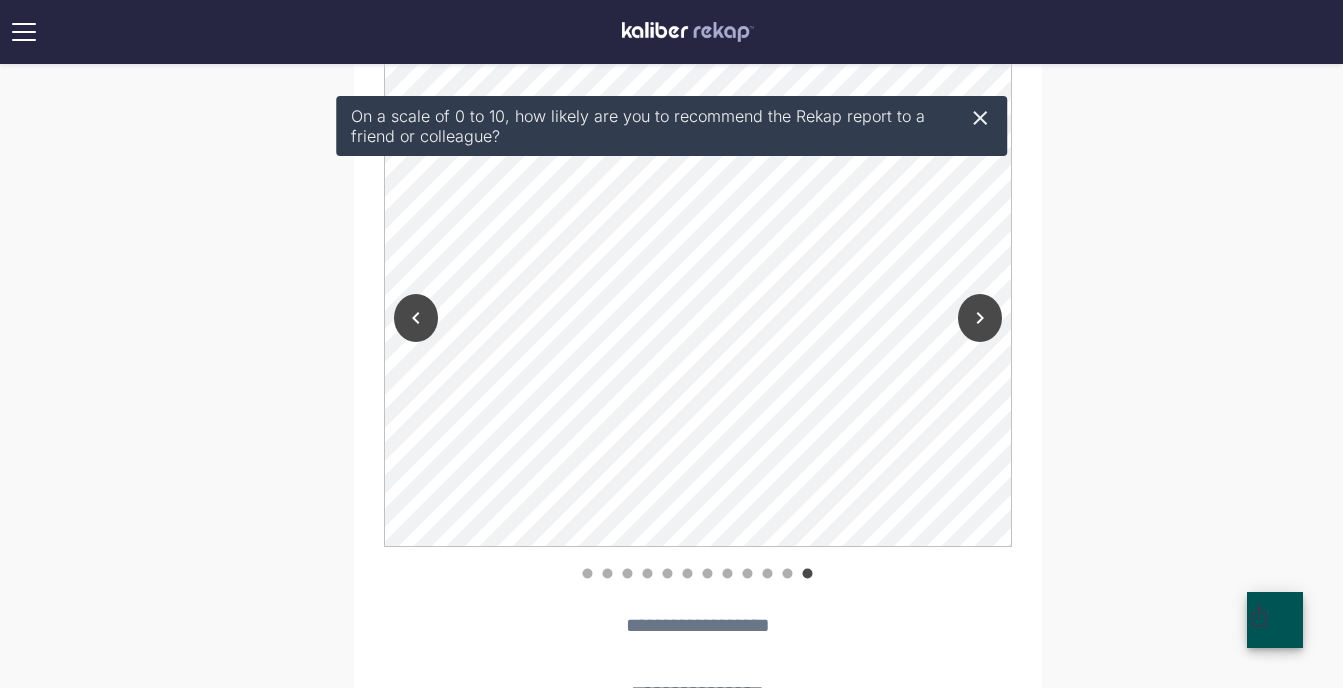 click 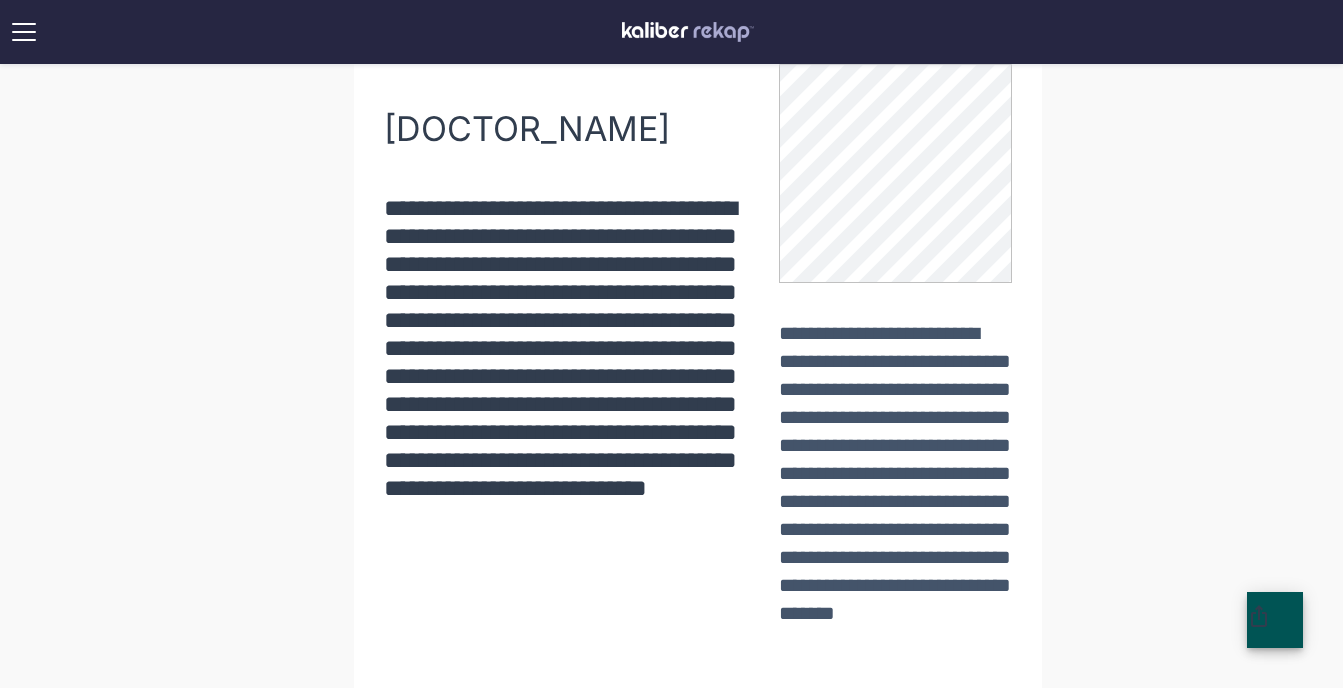 scroll, scrollTop: 2615, scrollLeft: 0, axis: vertical 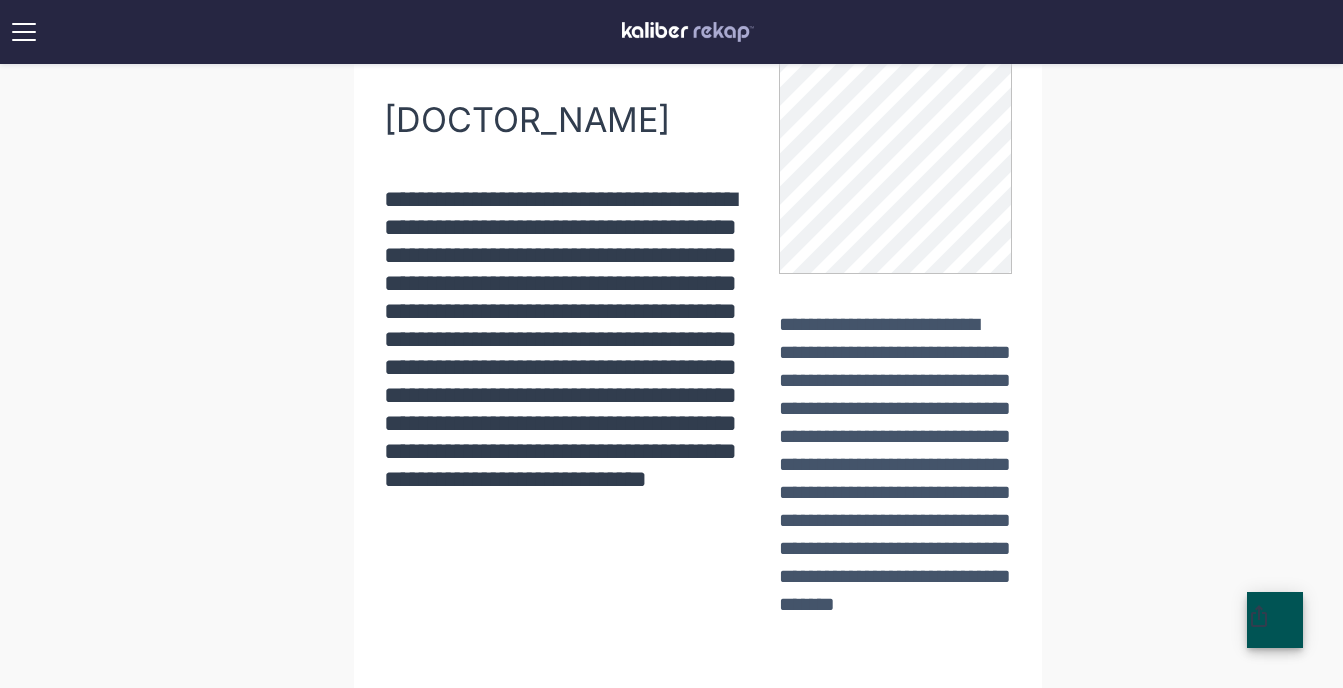 click on "**********" at bounding box center [671, -3] 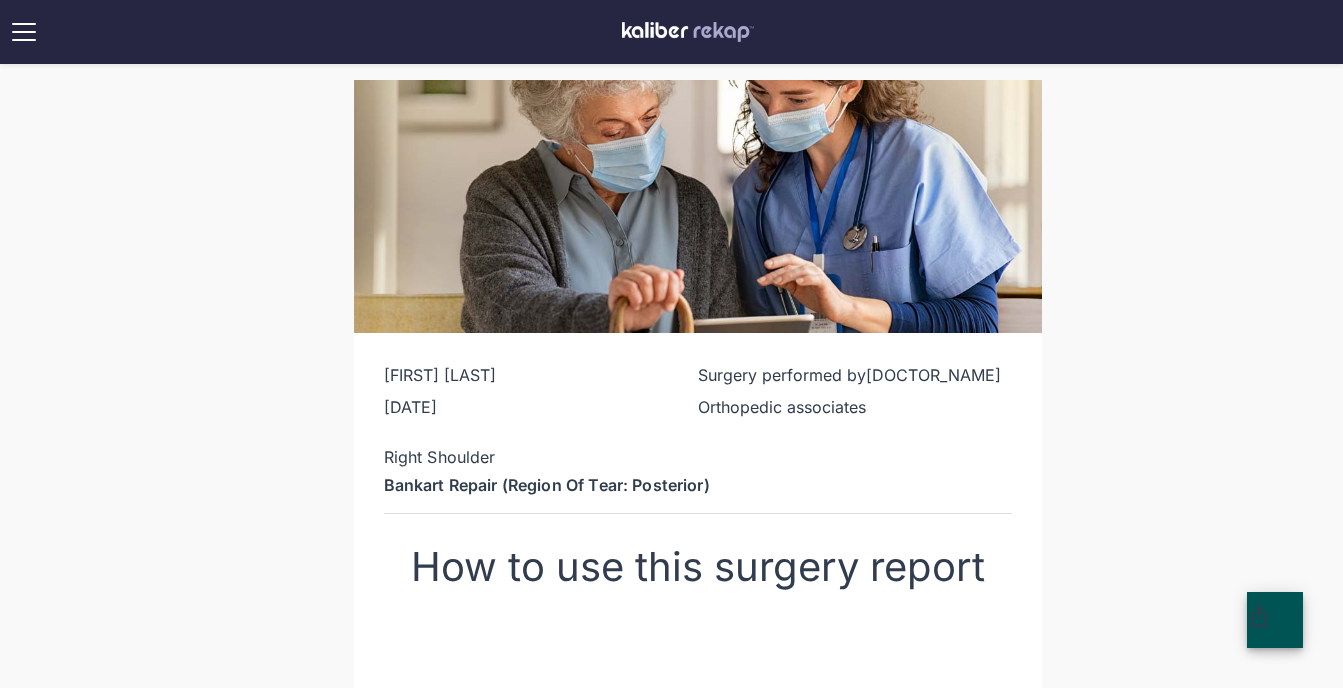 scroll, scrollTop: 0, scrollLeft: 0, axis: both 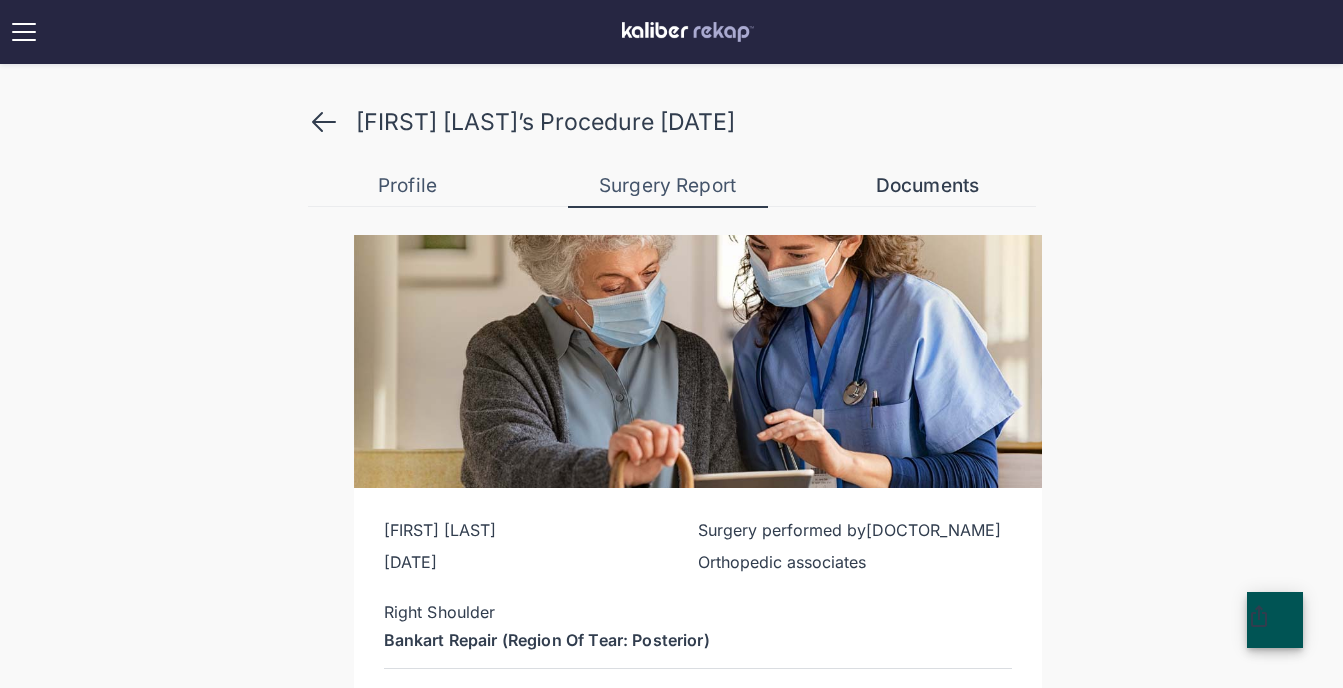 click on "Documents" at bounding box center [928, 186] 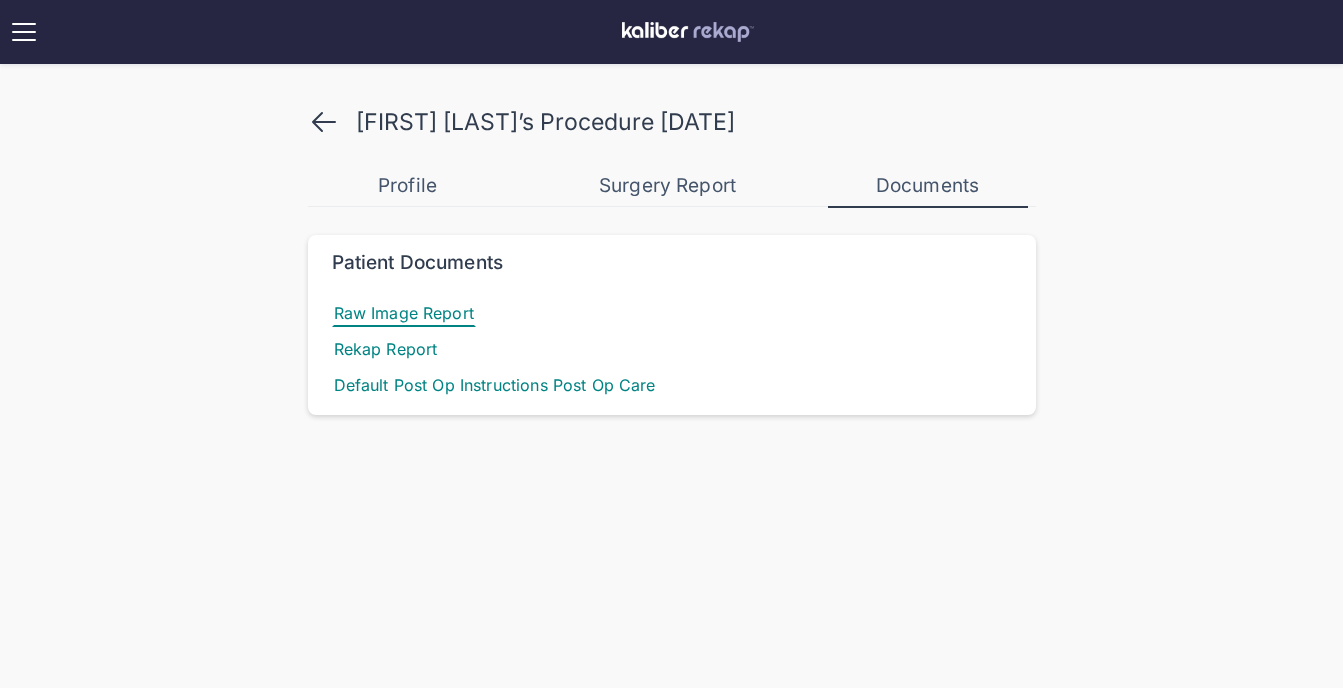 click on "Raw Image Report" at bounding box center [404, 313] 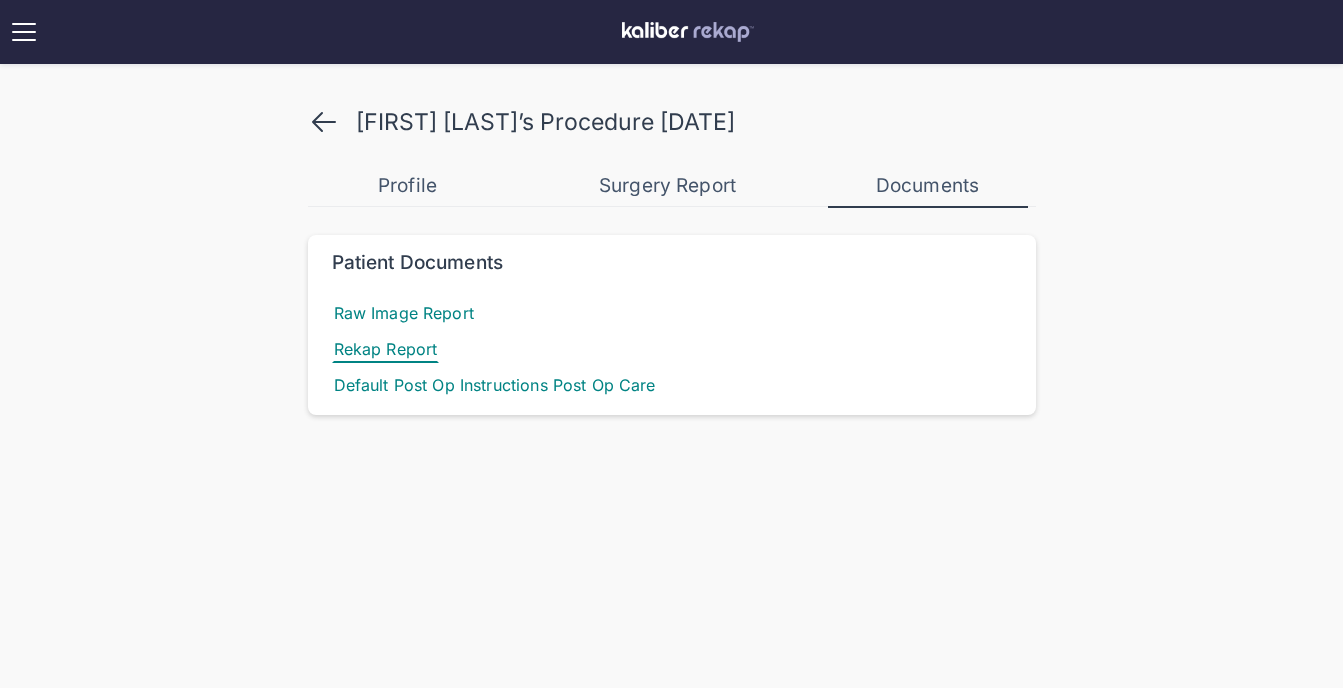 click on "Rekap Report" at bounding box center [386, 349] 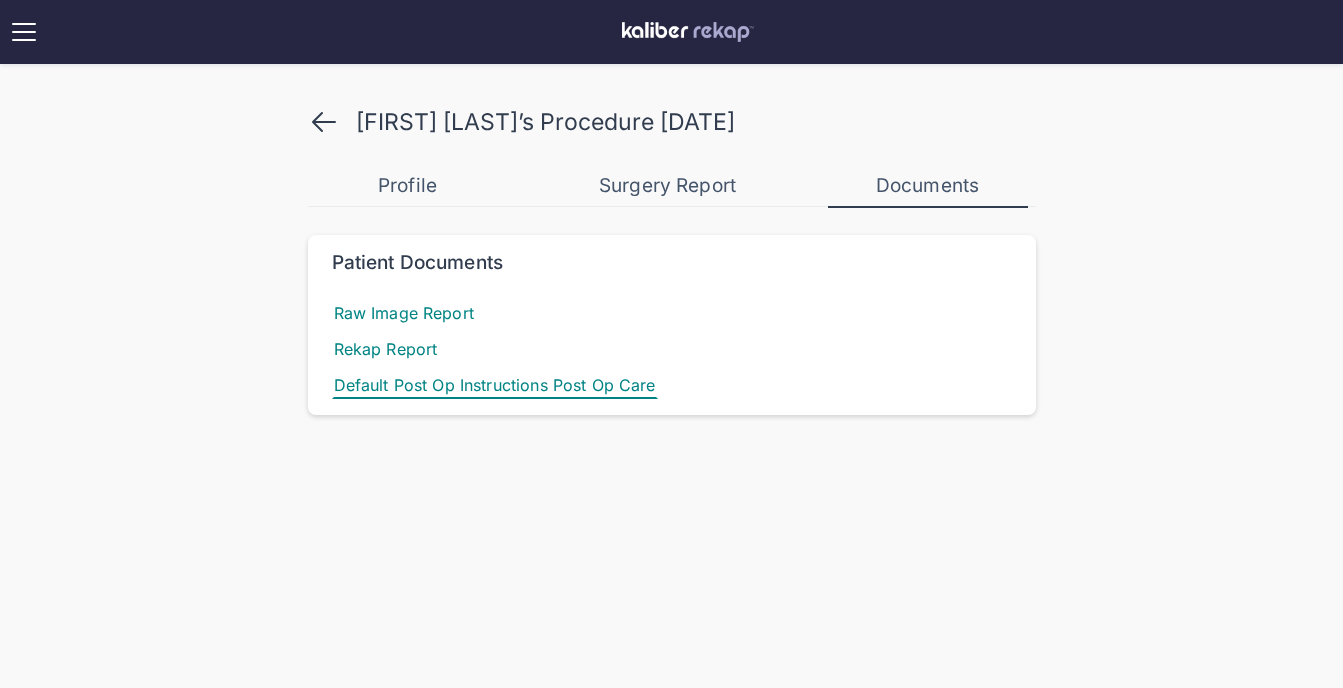 click on "Default Post Op Instructions Post Op Care" at bounding box center [495, 385] 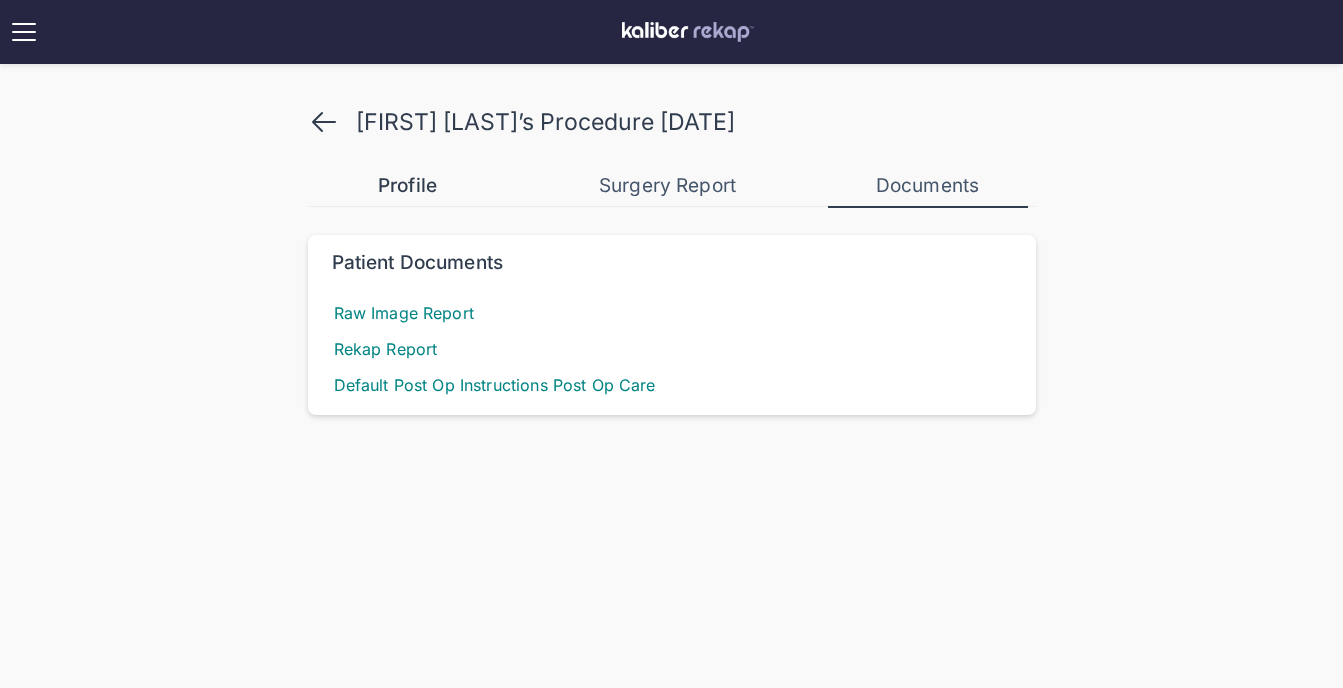 click on "Profile" at bounding box center [408, 186] 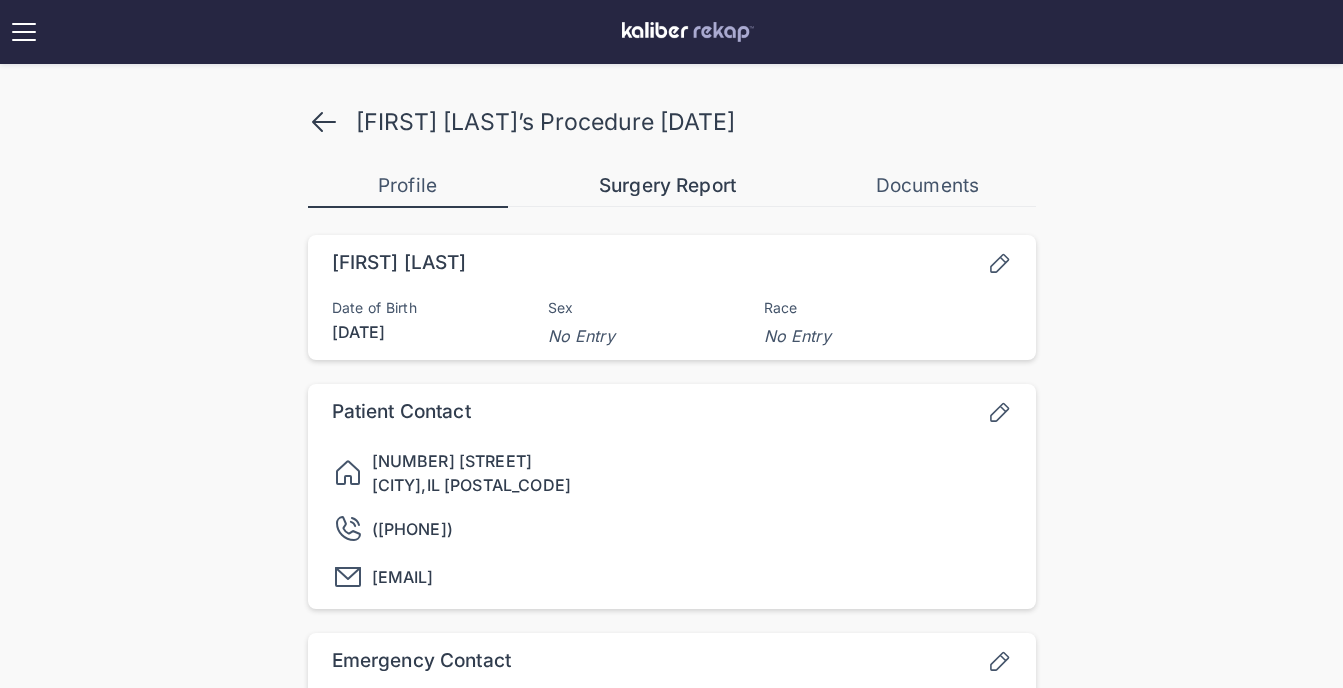 click on "Surgery Report" at bounding box center [668, 186] 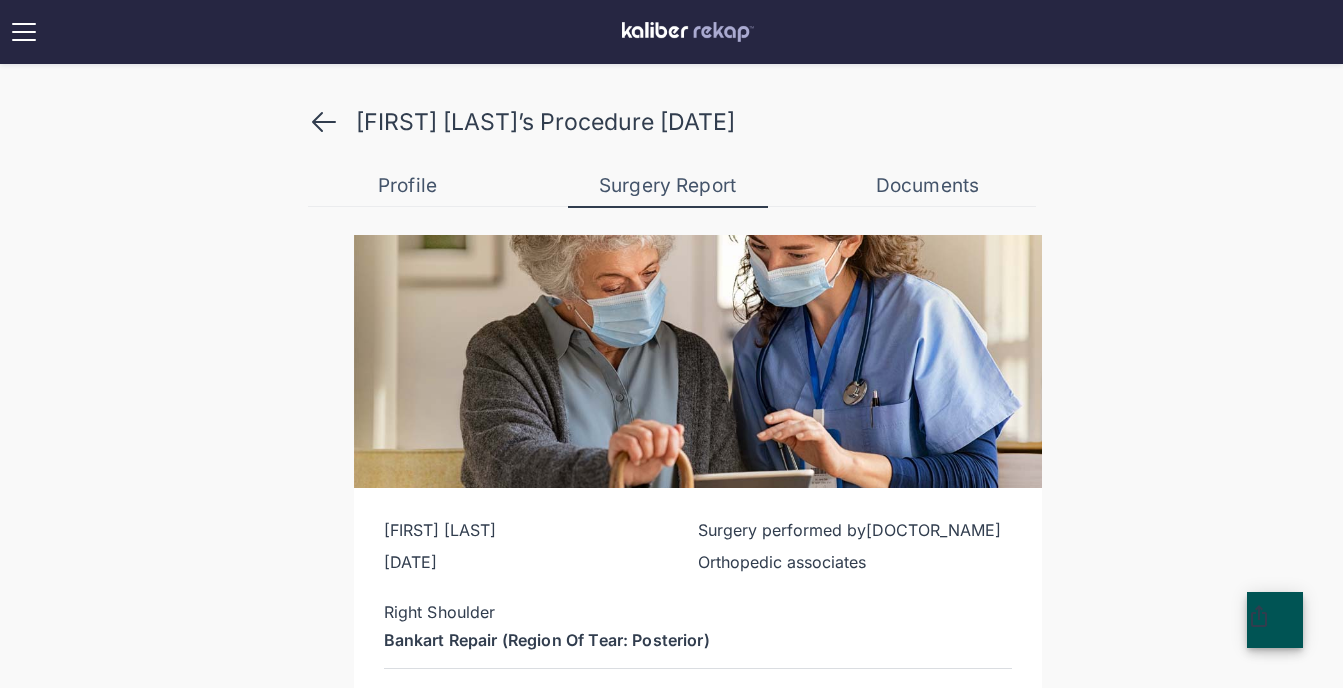 click on "**********" at bounding box center [671, 2578] 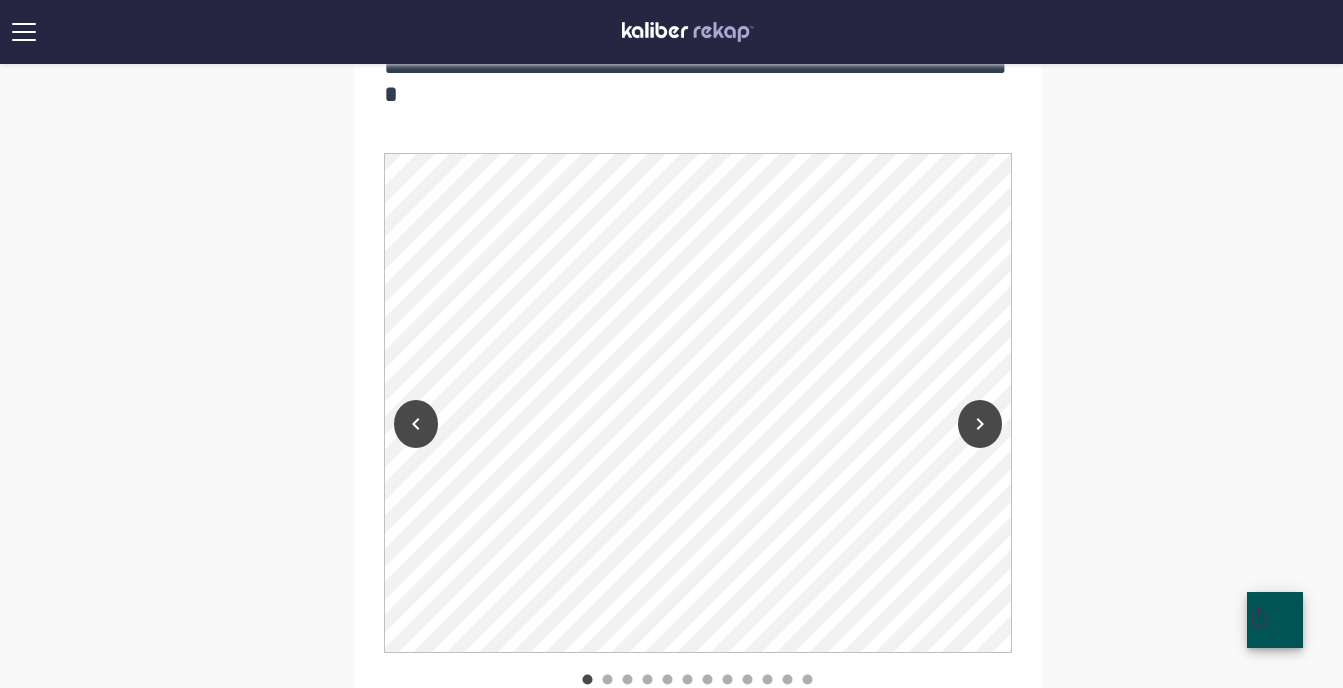 scroll, scrollTop: 1680, scrollLeft: 0, axis: vertical 